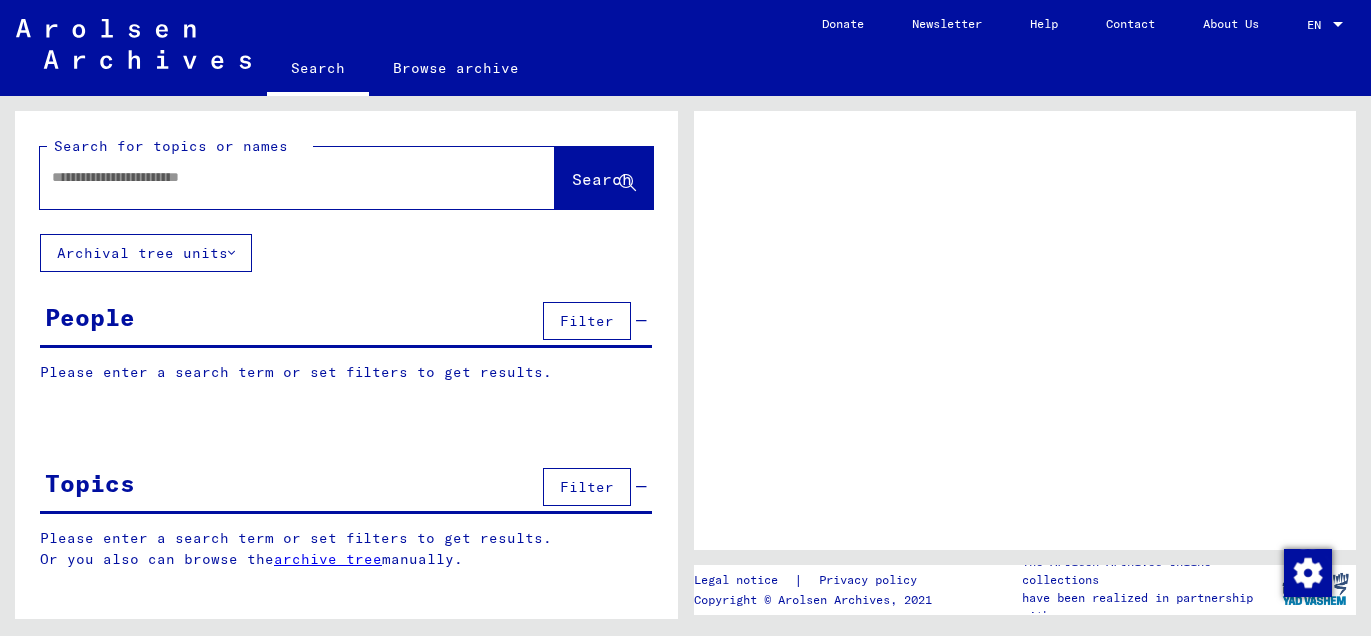 scroll, scrollTop: 0, scrollLeft: 0, axis: both 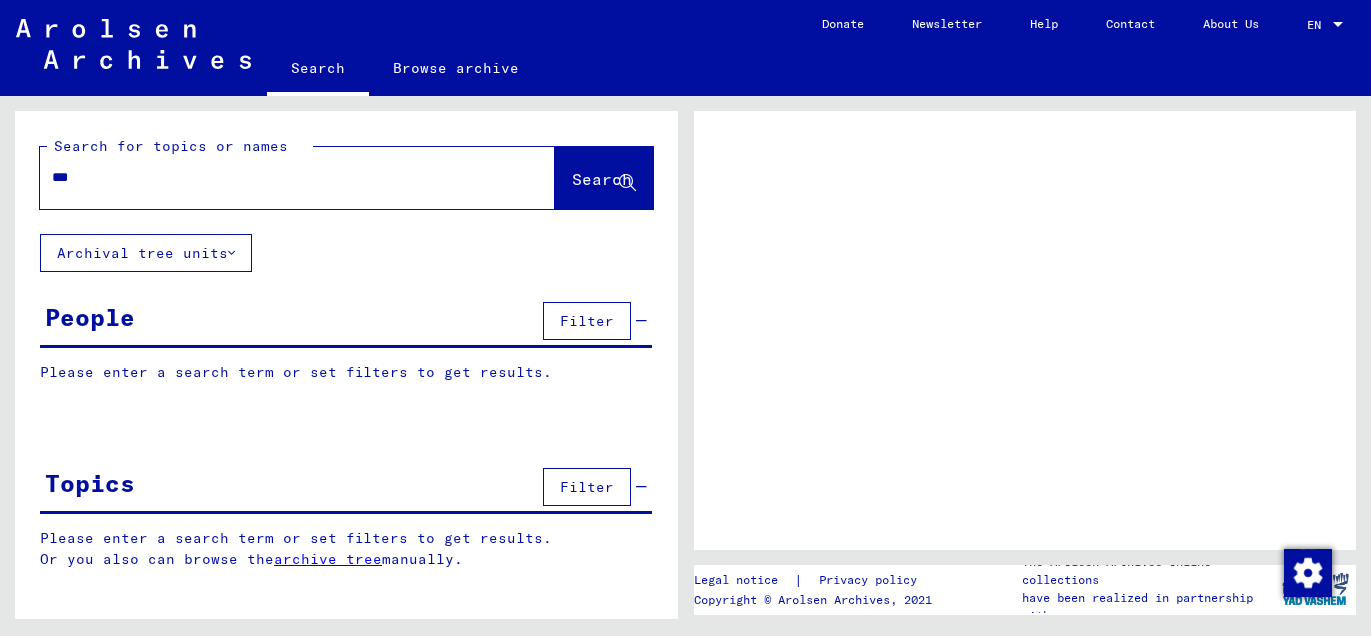 type on "**" 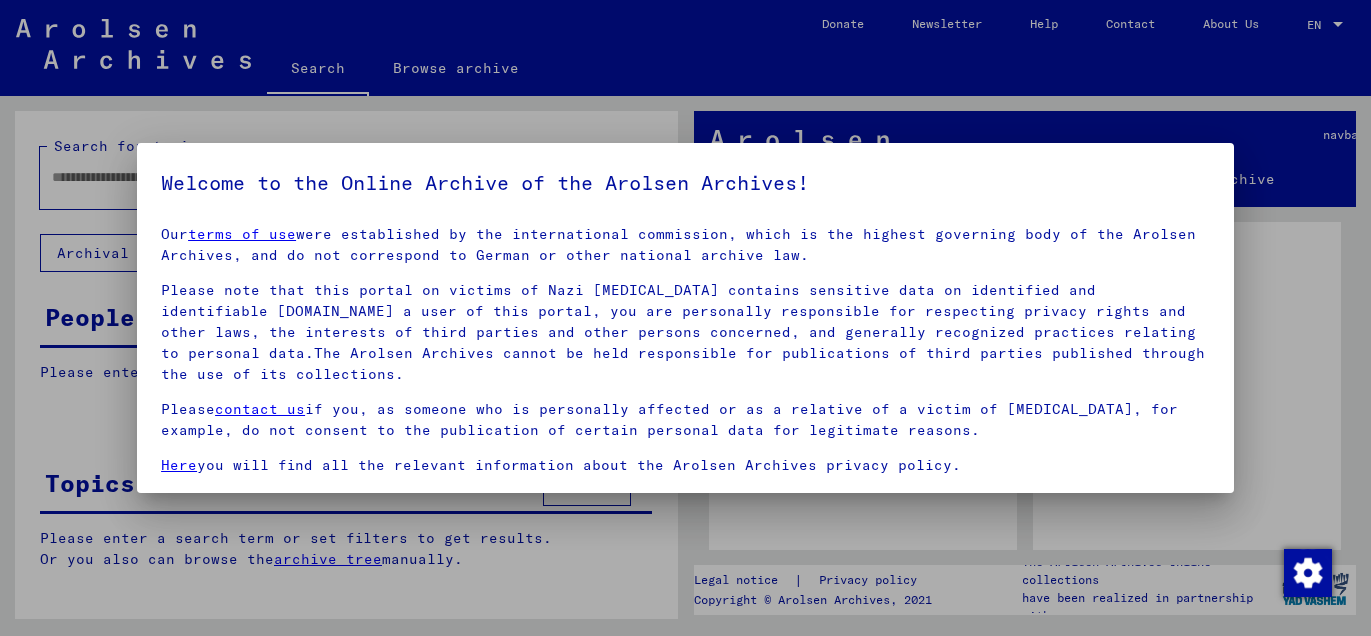 scroll, scrollTop: 62, scrollLeft: 0, axis: vertical 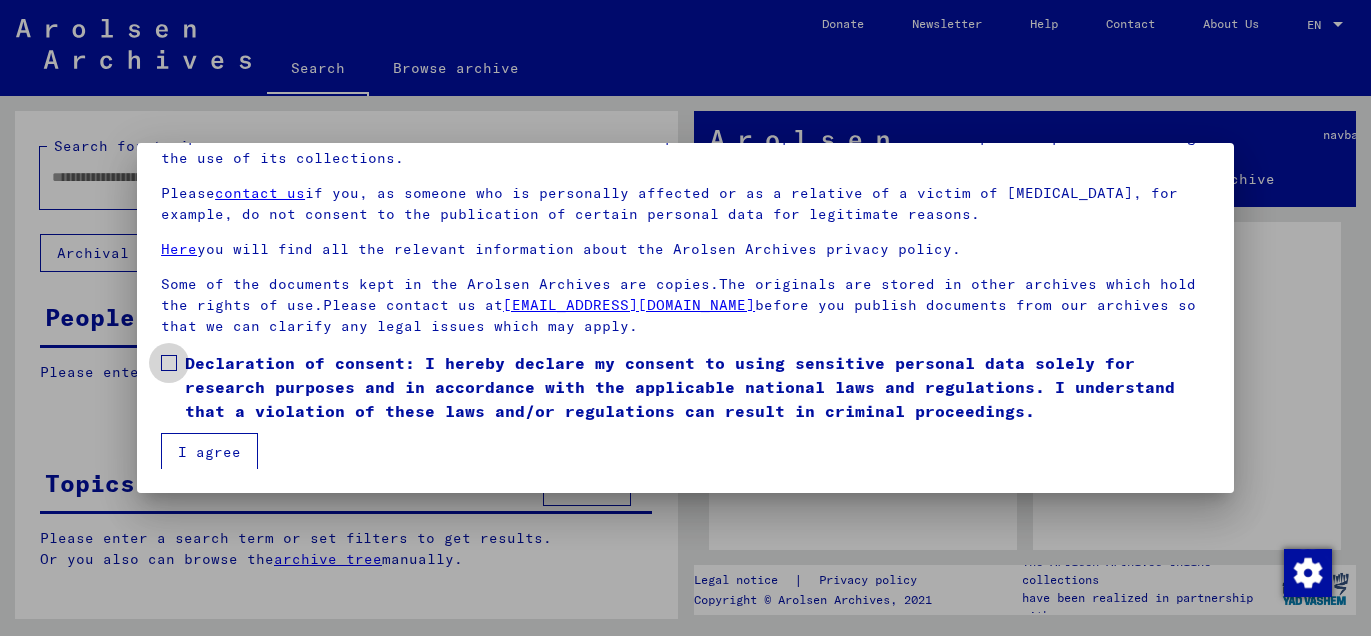 click at bounding box center (169, 363) 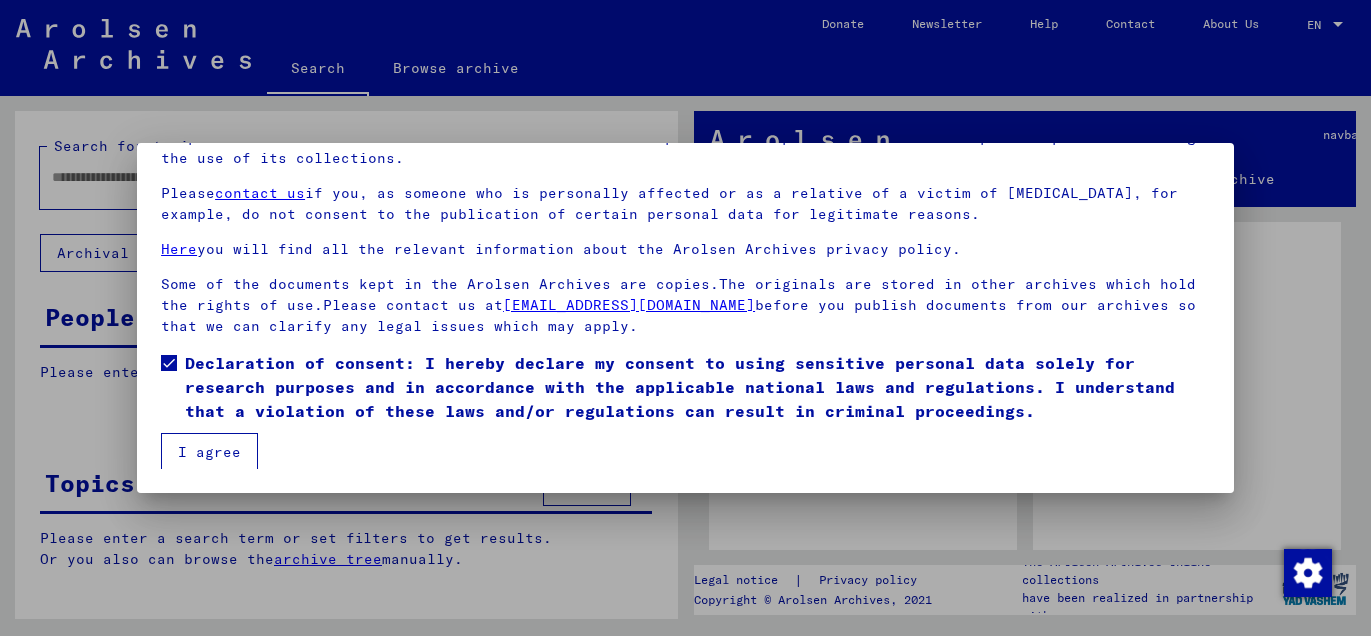 click on "I agree" at bounding box center [209, 452] 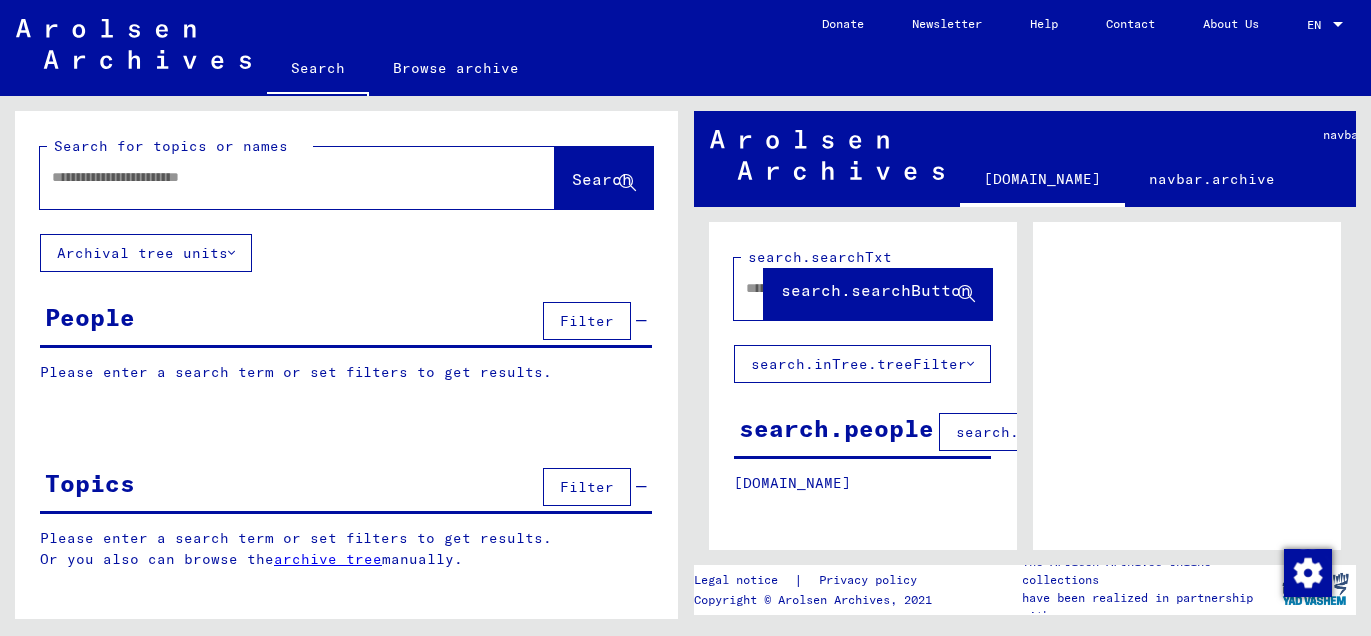 click at bounding box center [279, 177] 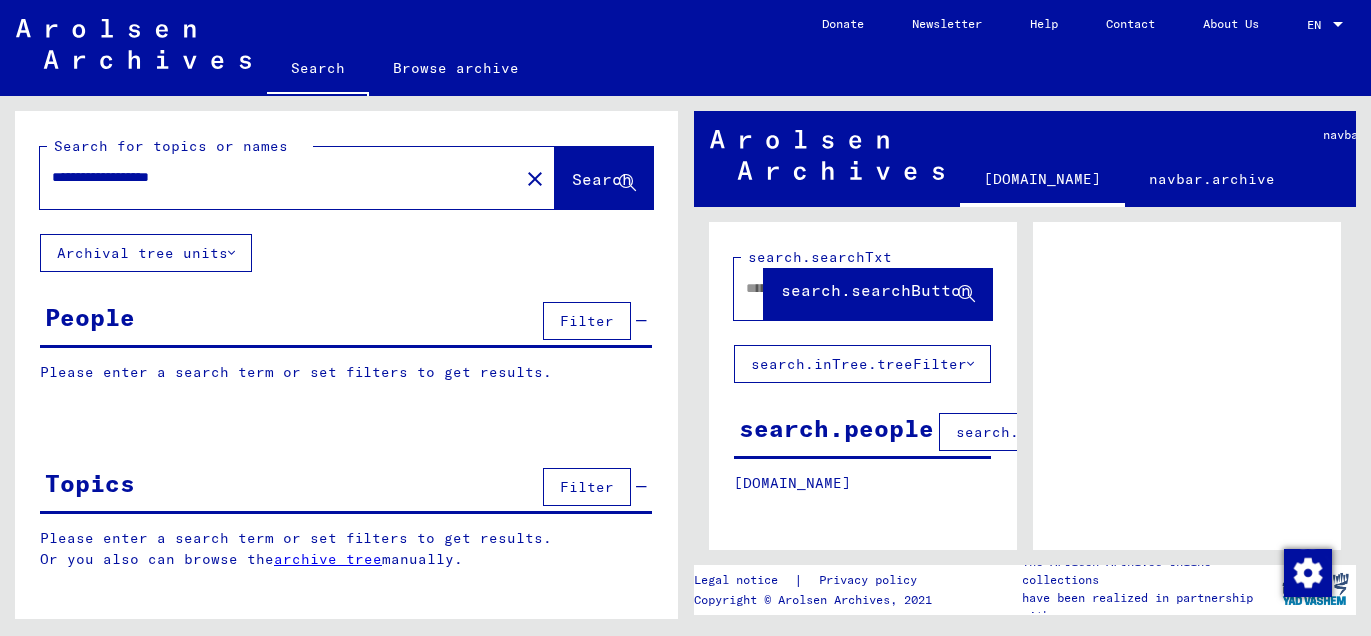 type on "**********" 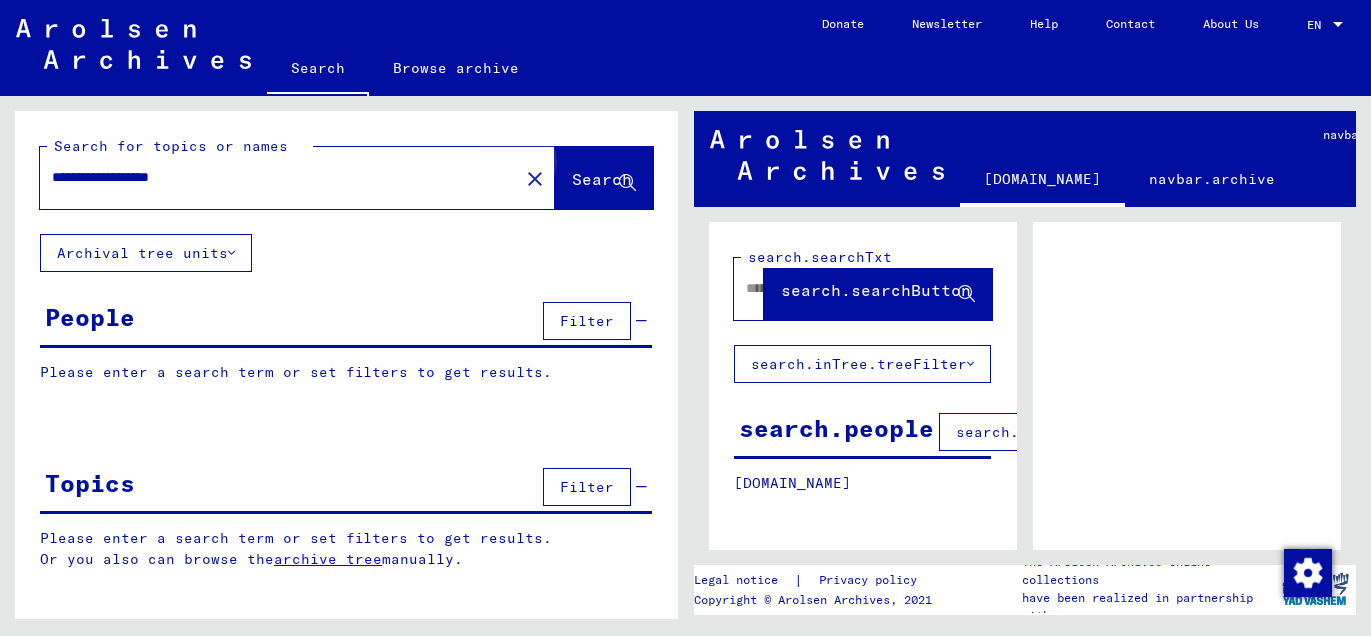 click on "Search" 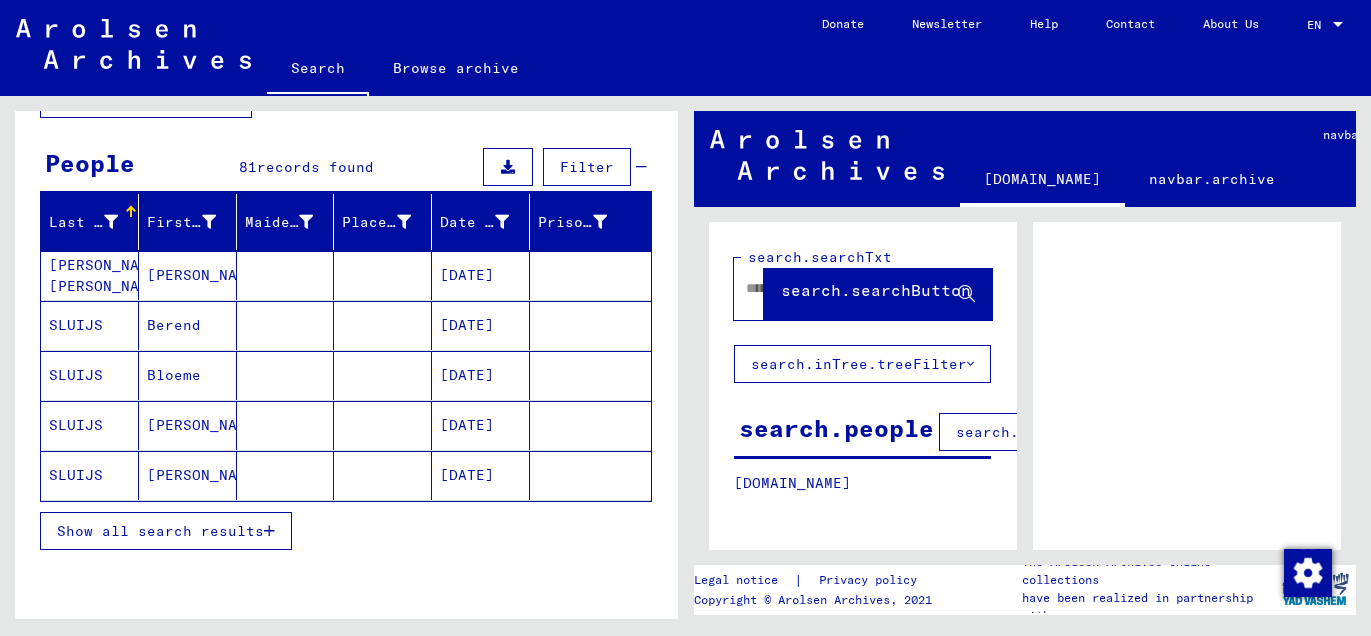 scroll, scrollTop: 129, scrollLeft: 0, axis: vertical 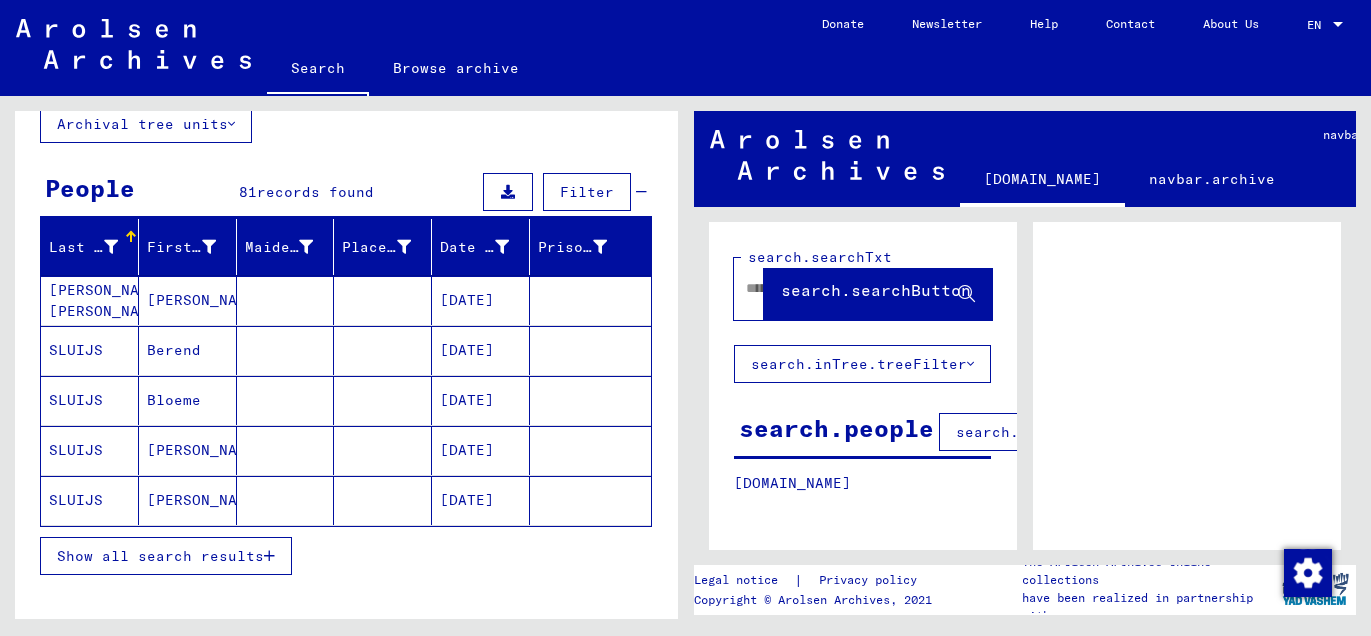 click on "Show all search results" at bounding box center [160, 556] 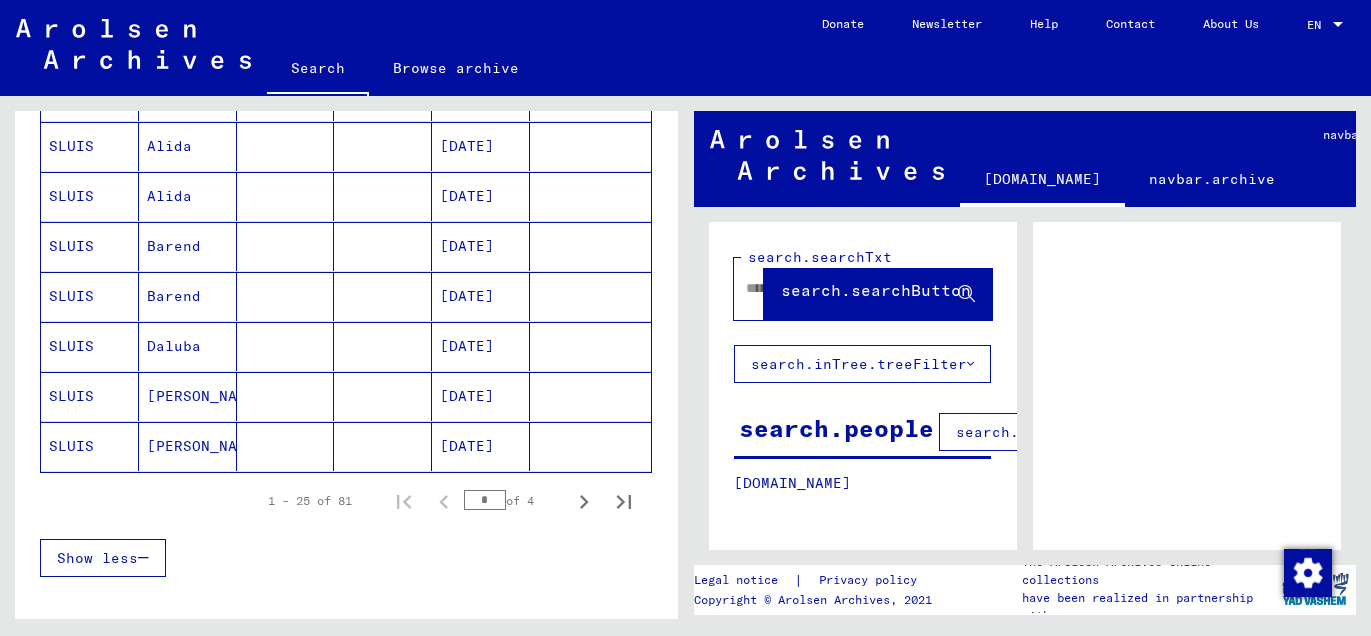 scroll, scrollTop: 1190, scrollLeft: 0, axis: vertical 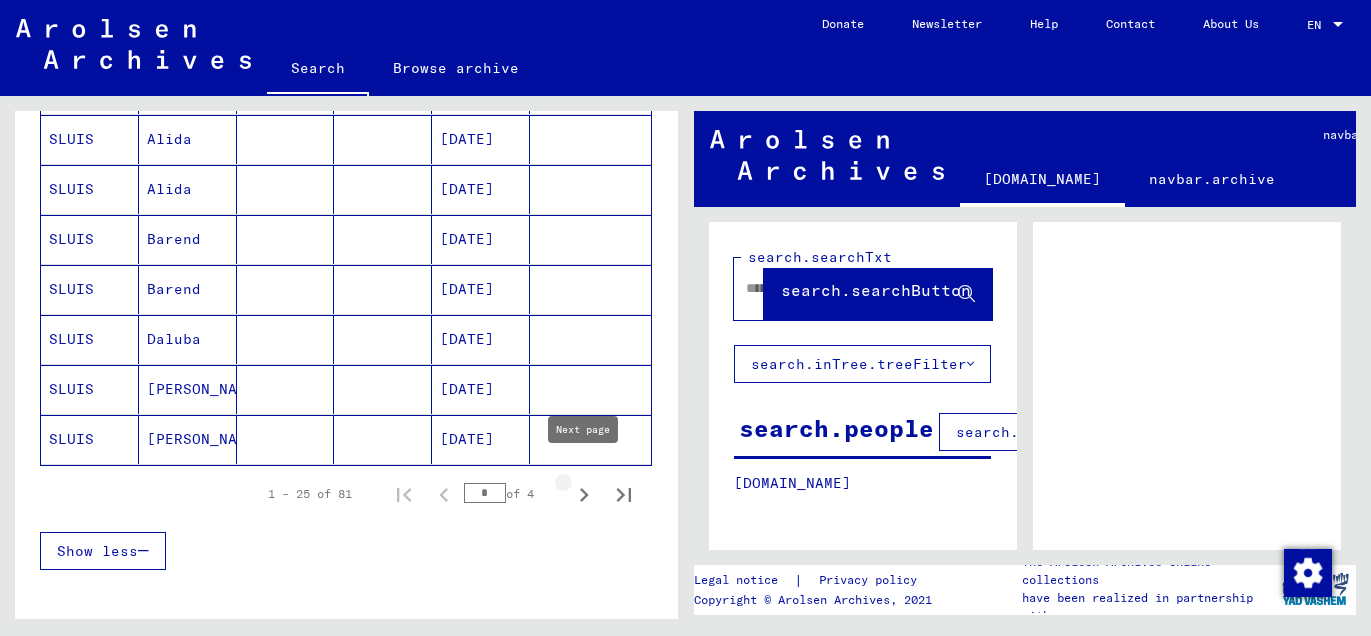 click 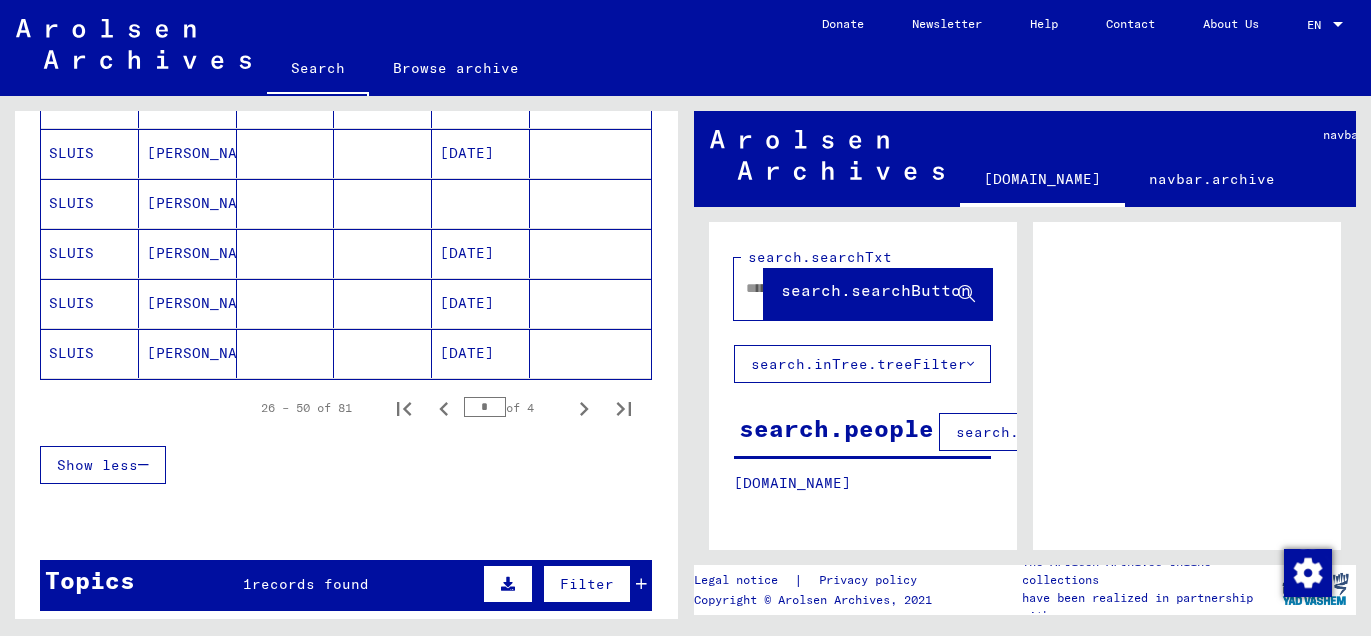 scroll, scrollTop: 1300, scrollLeft: 0, axis: vertical 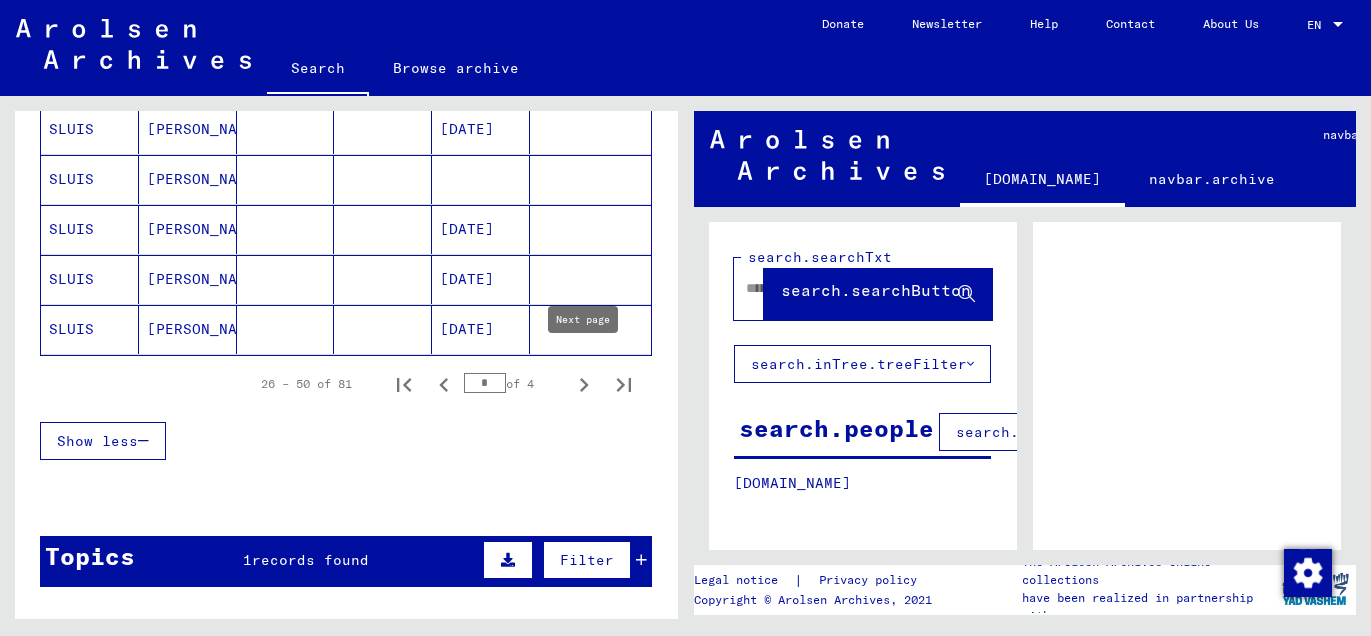 click 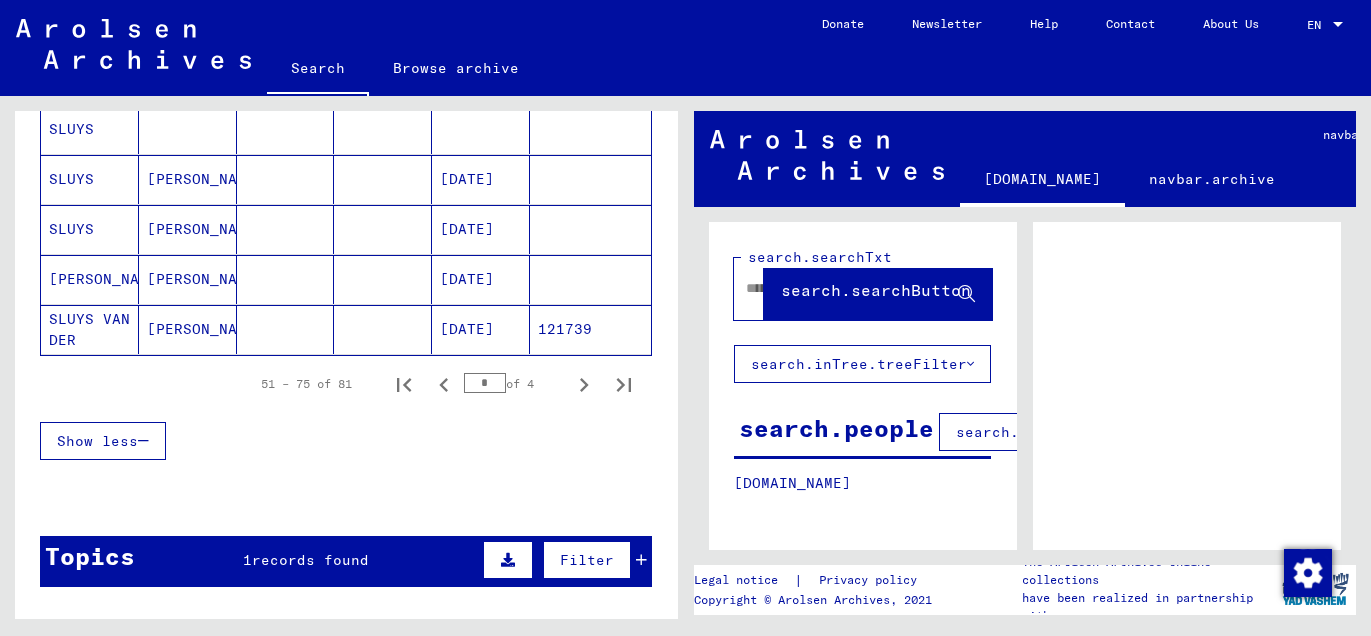 click on "MOSES" 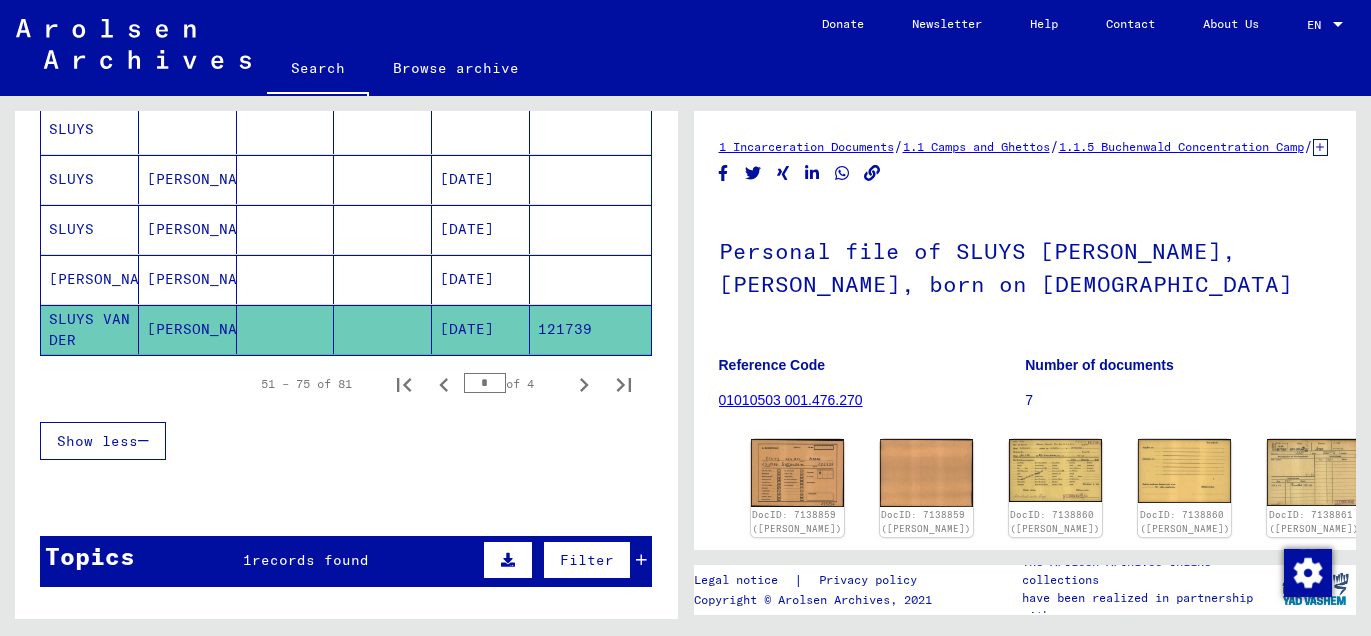 scroll, scrollTop: 39, scrollLeft: 0, axis: vertical 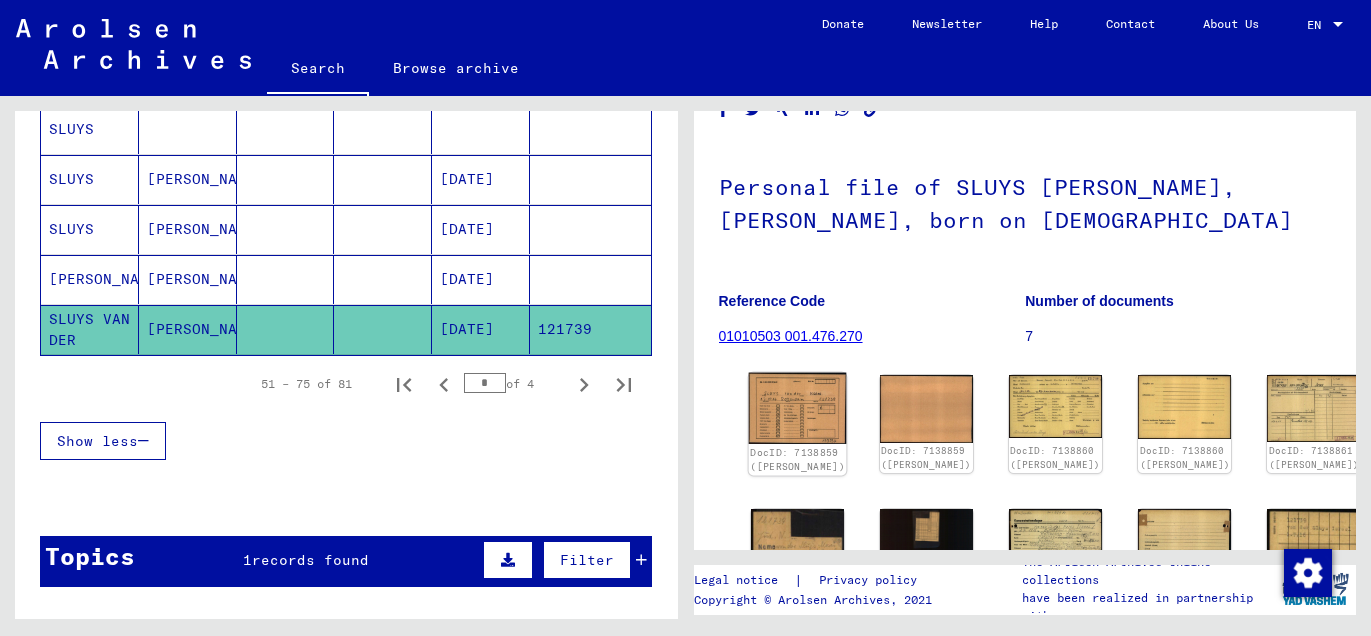 click 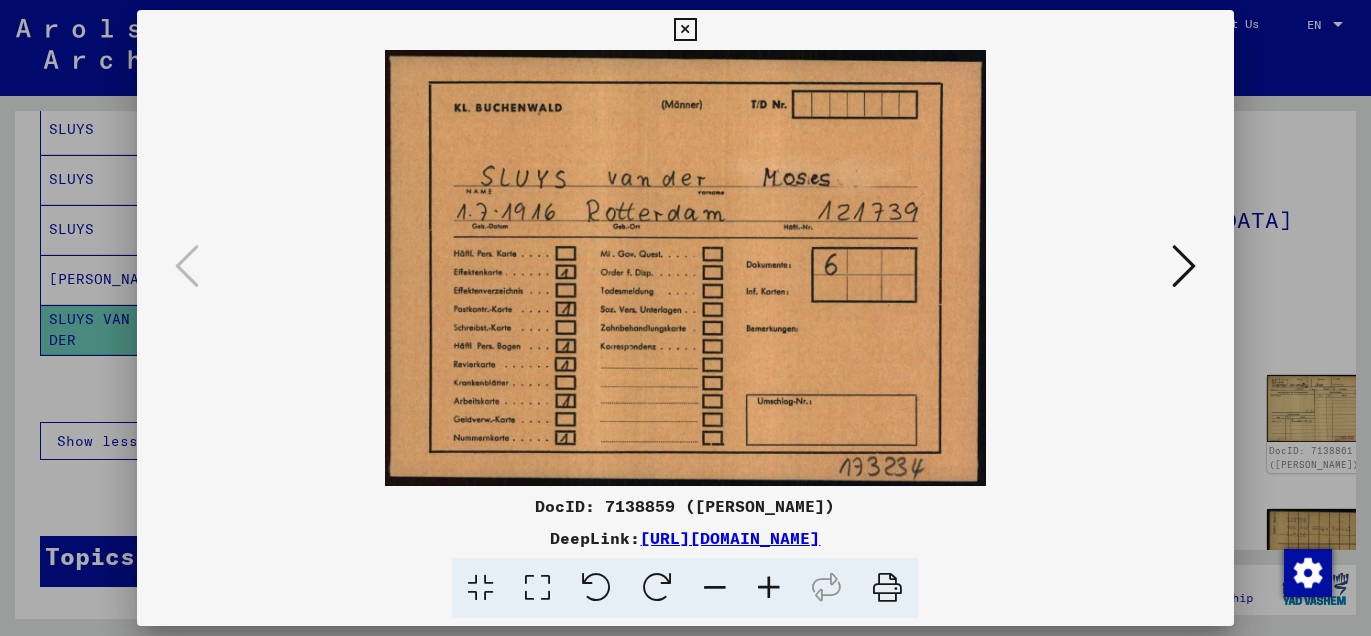 click at bounding box center (685, 30) 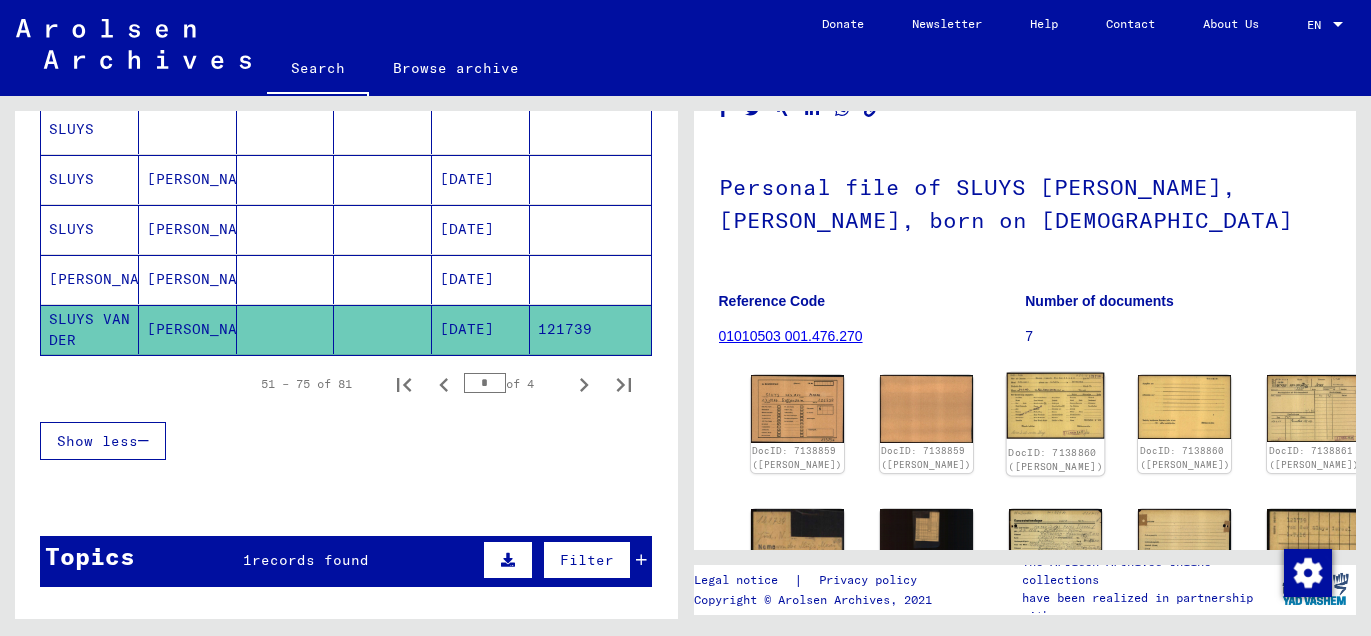 click 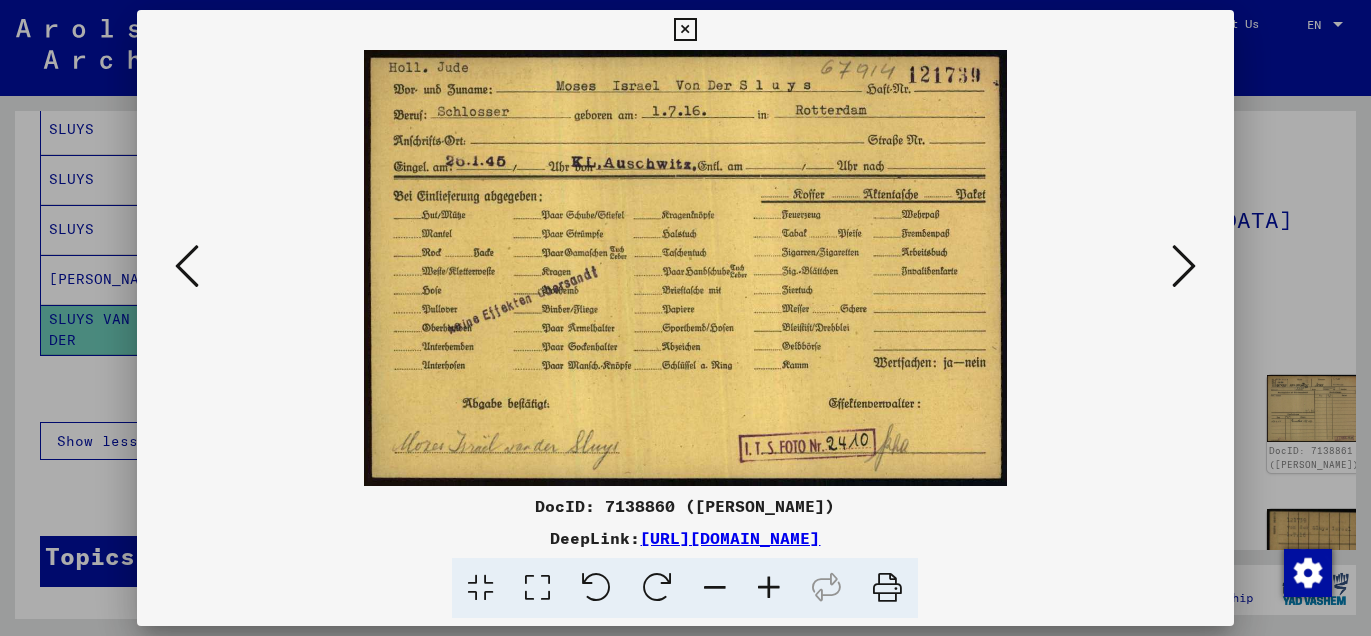 click at bounding box center [769, 588] 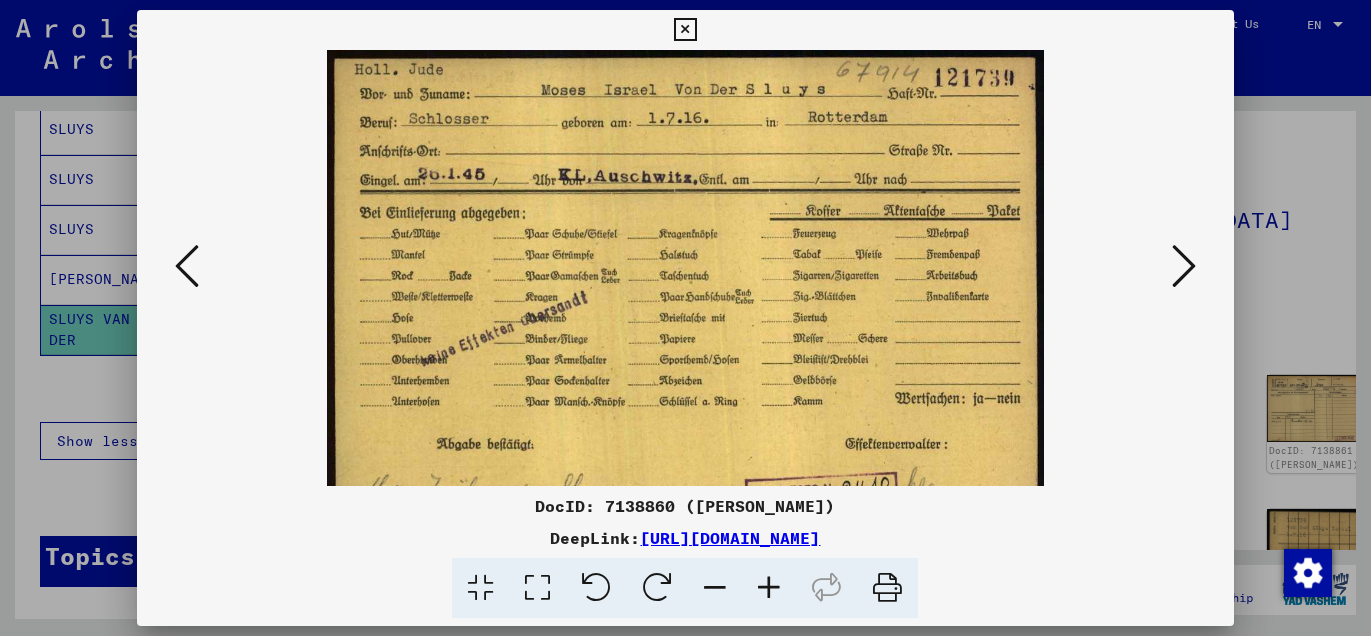 click at bounding box center (769, 588) 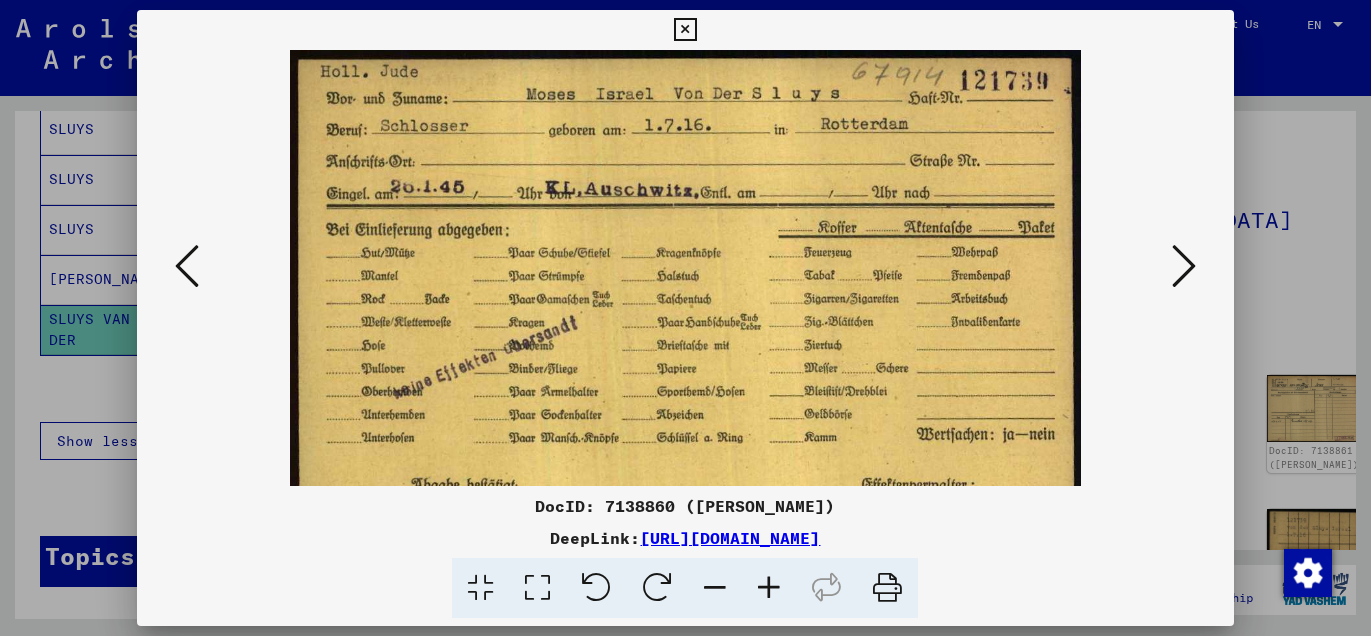 click at bounding box center (769, 588) 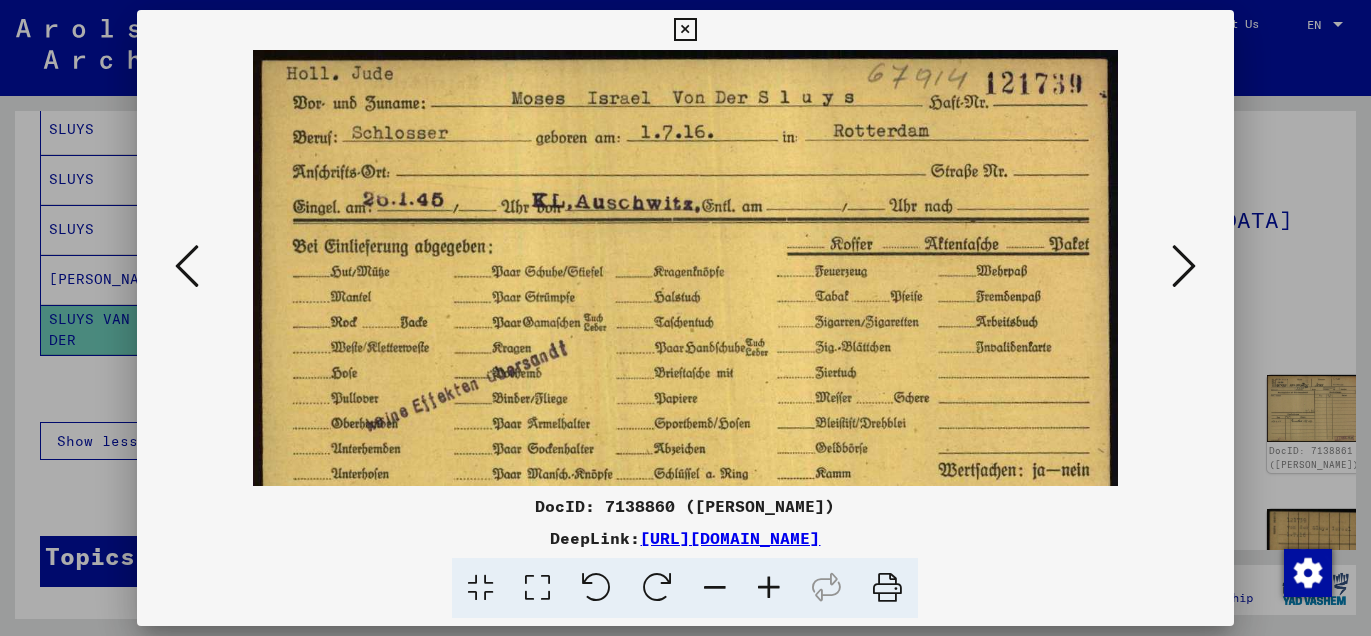 click at bounding box center (769, 588) 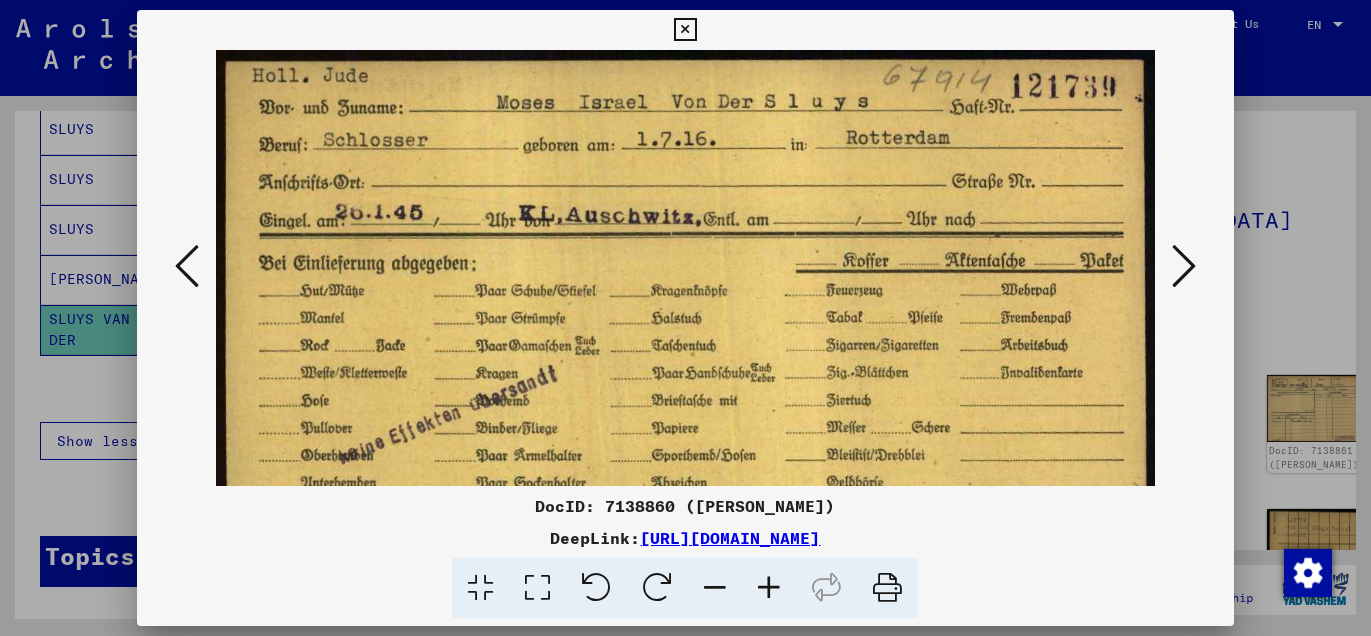 drag, startPoint x: 627, startPoint y: 388, endPoint x: 668, endPoint y: 420, distance: 52.009613 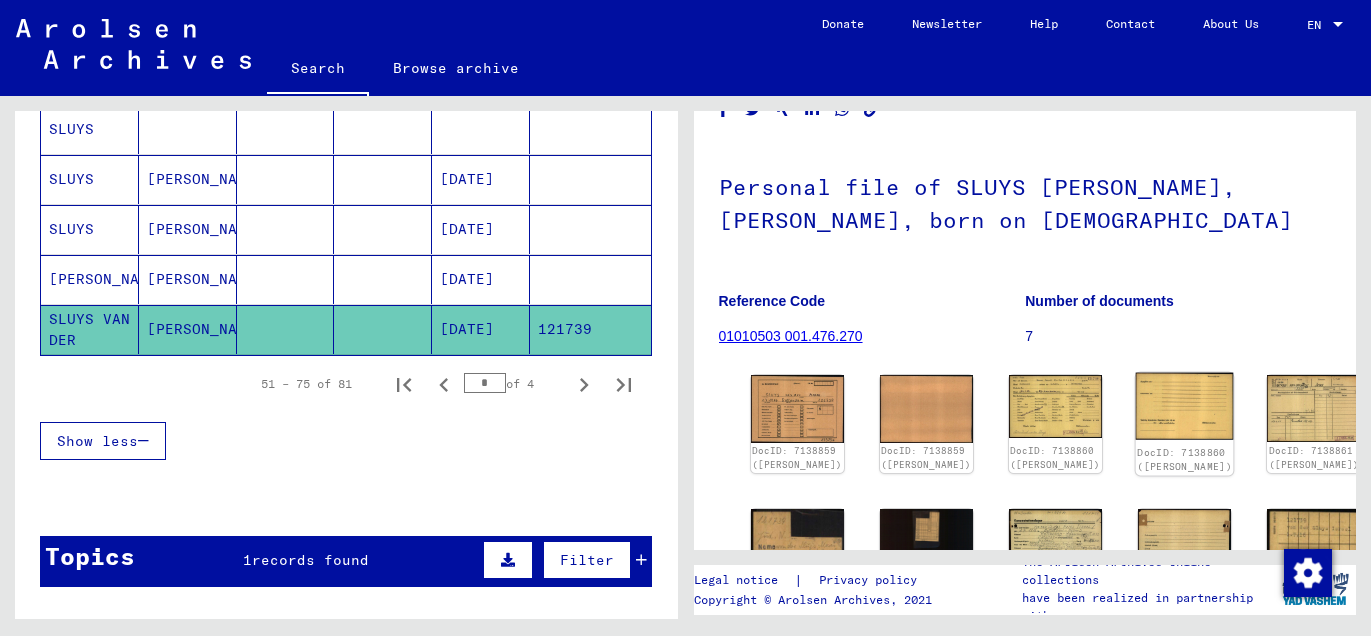 click 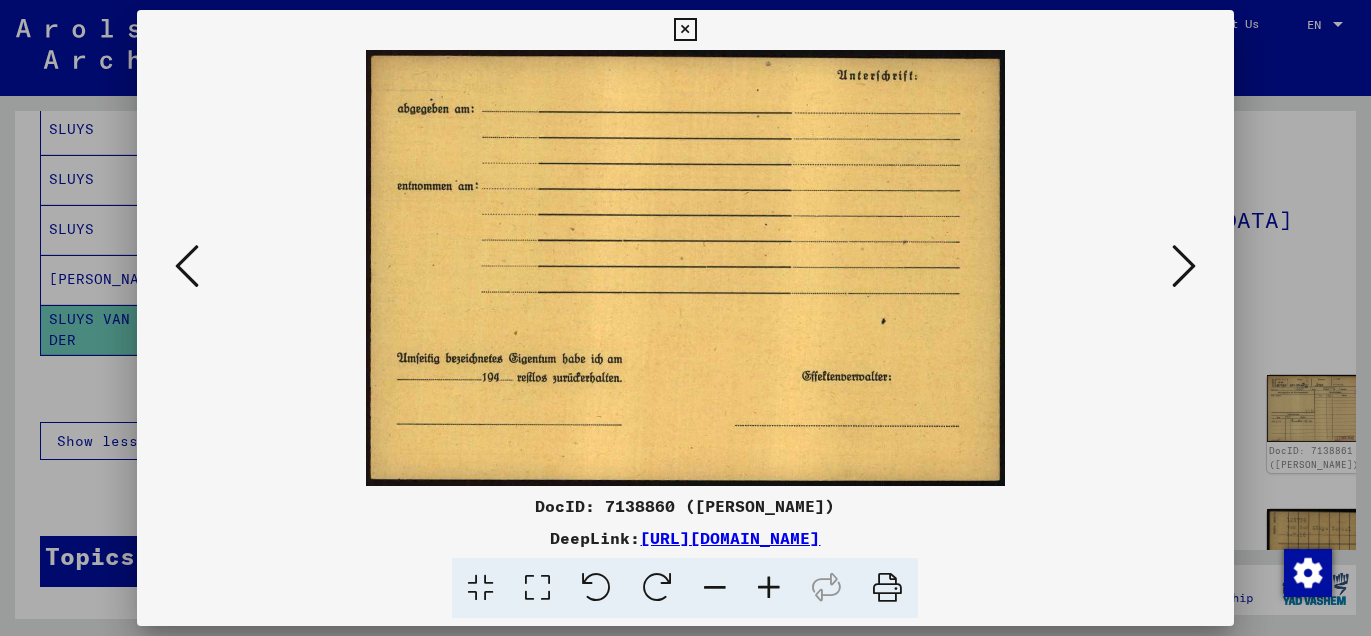 click at bounding box center (685, 268) 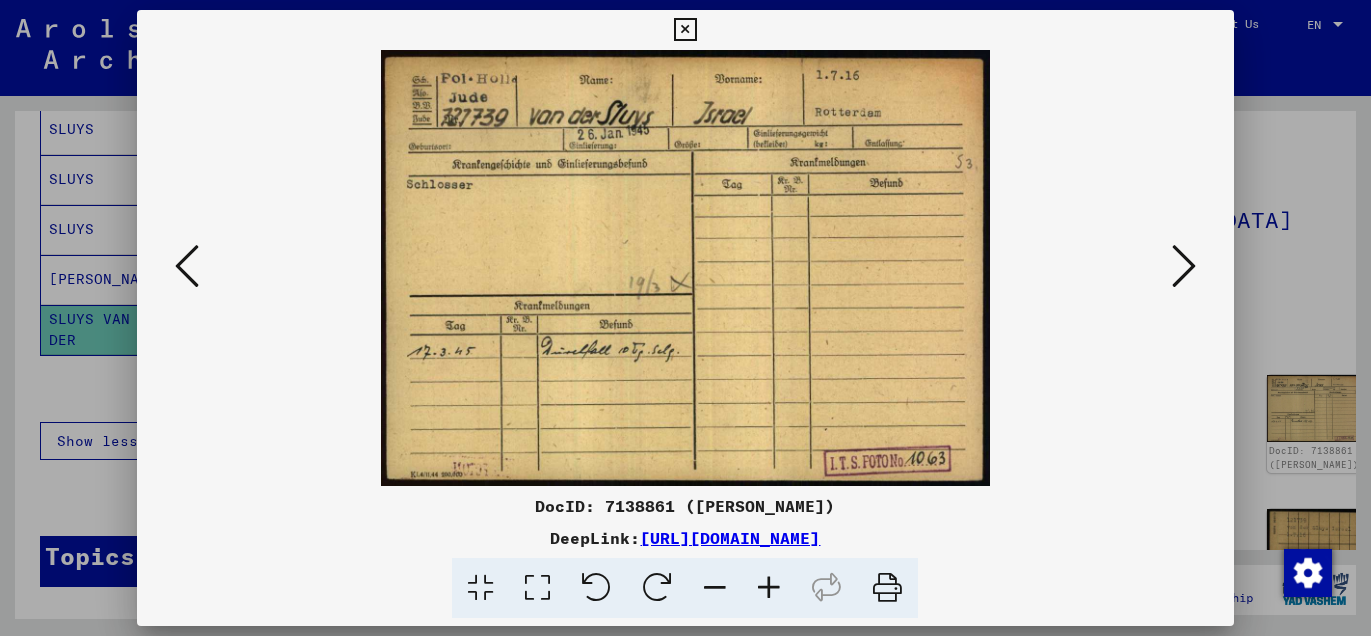 click at bounding box center (1184, 266) 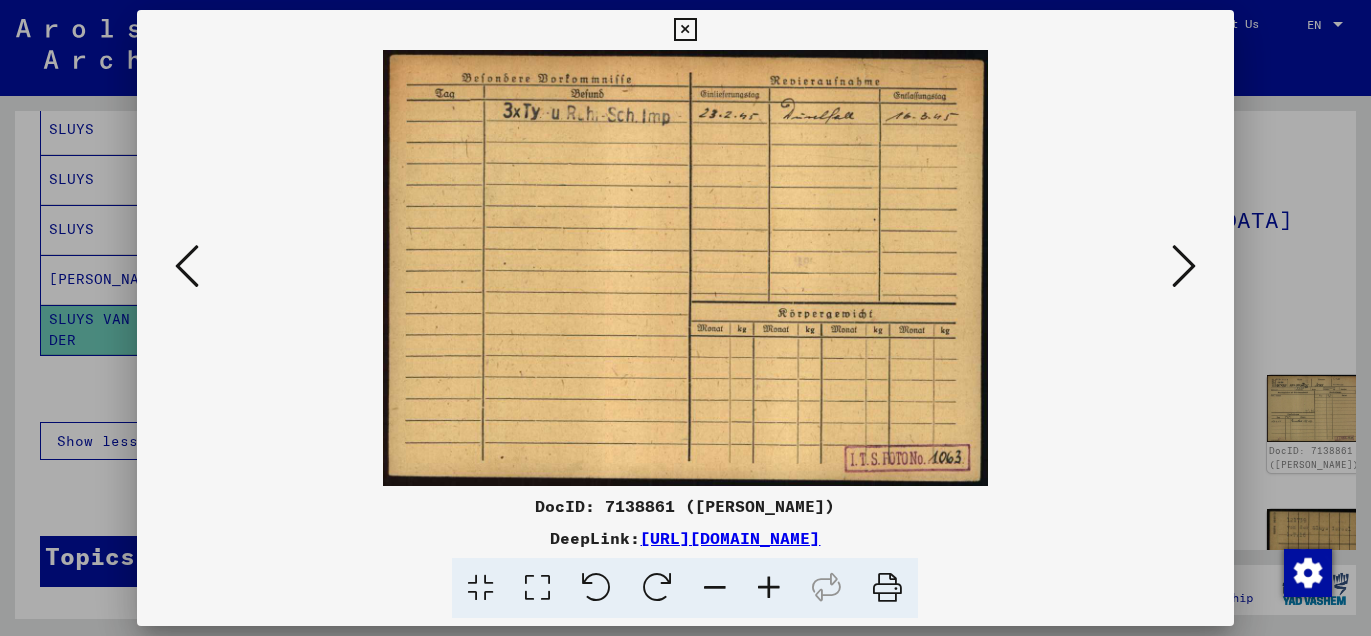 click at bounding box center (1184, 266) 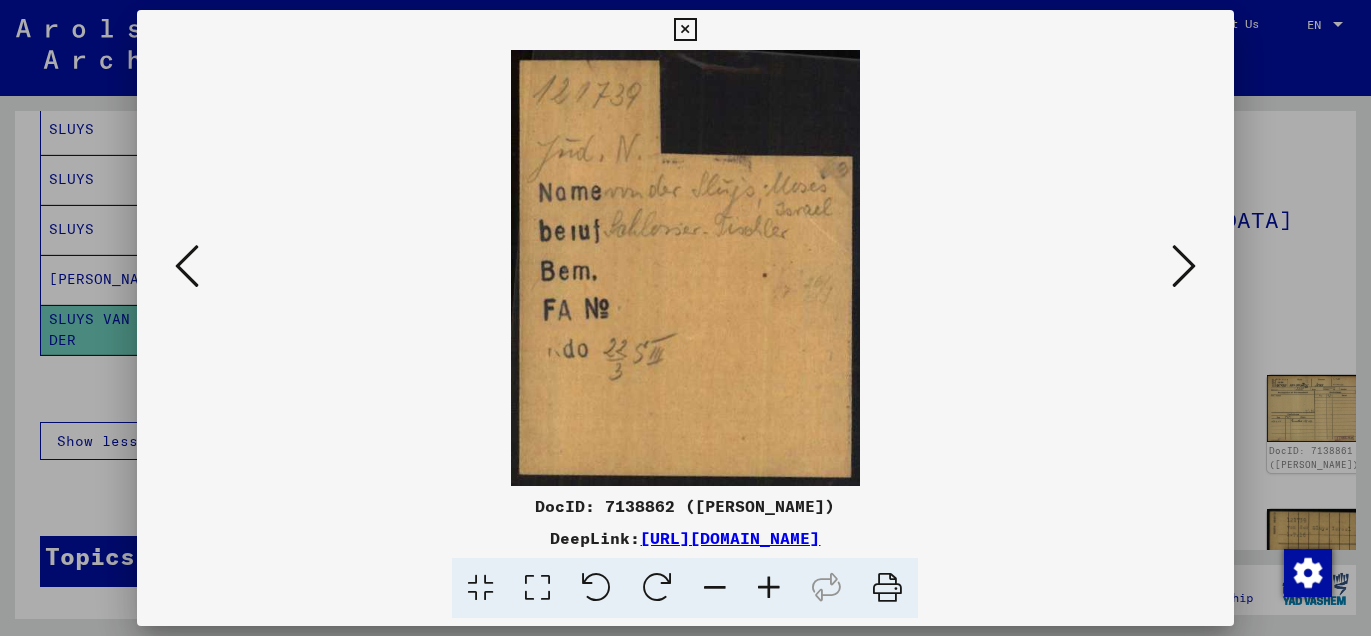 click at bounding box center (1184, 266) 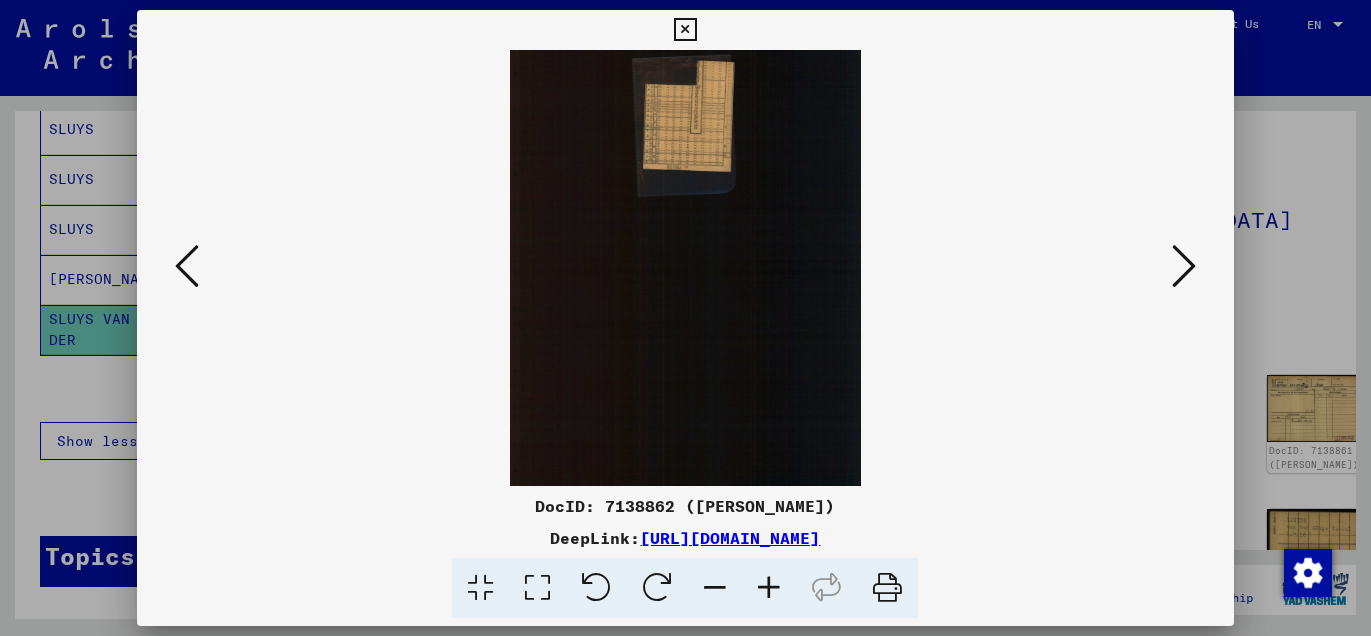click at bounding box center (1184, 266) 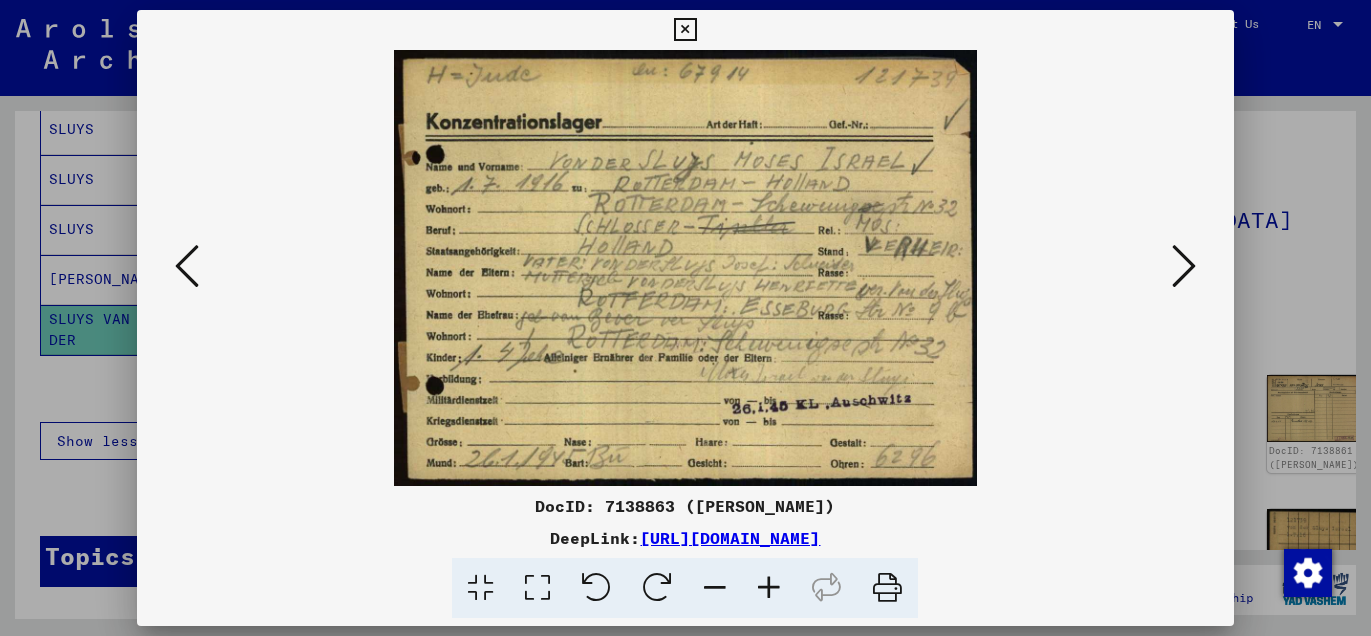 click at bounding box center (769, 588) 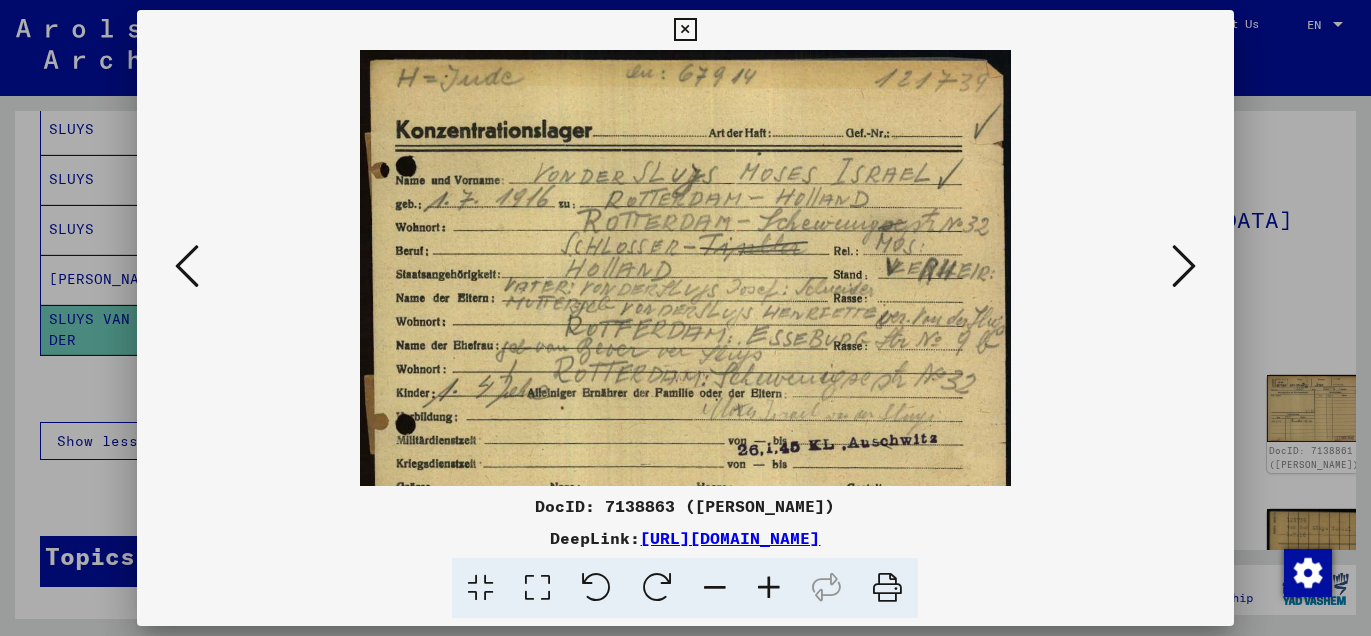 click at bounding box center [769, 588] 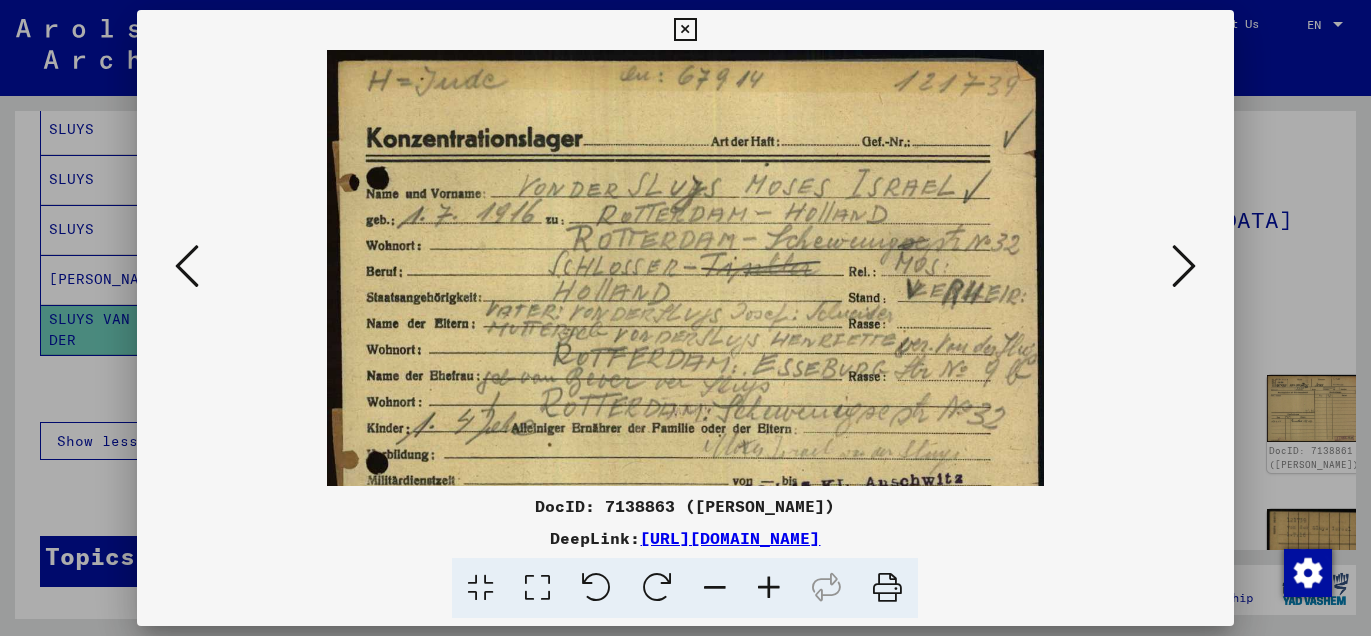 click at bounding box center [769, 588] 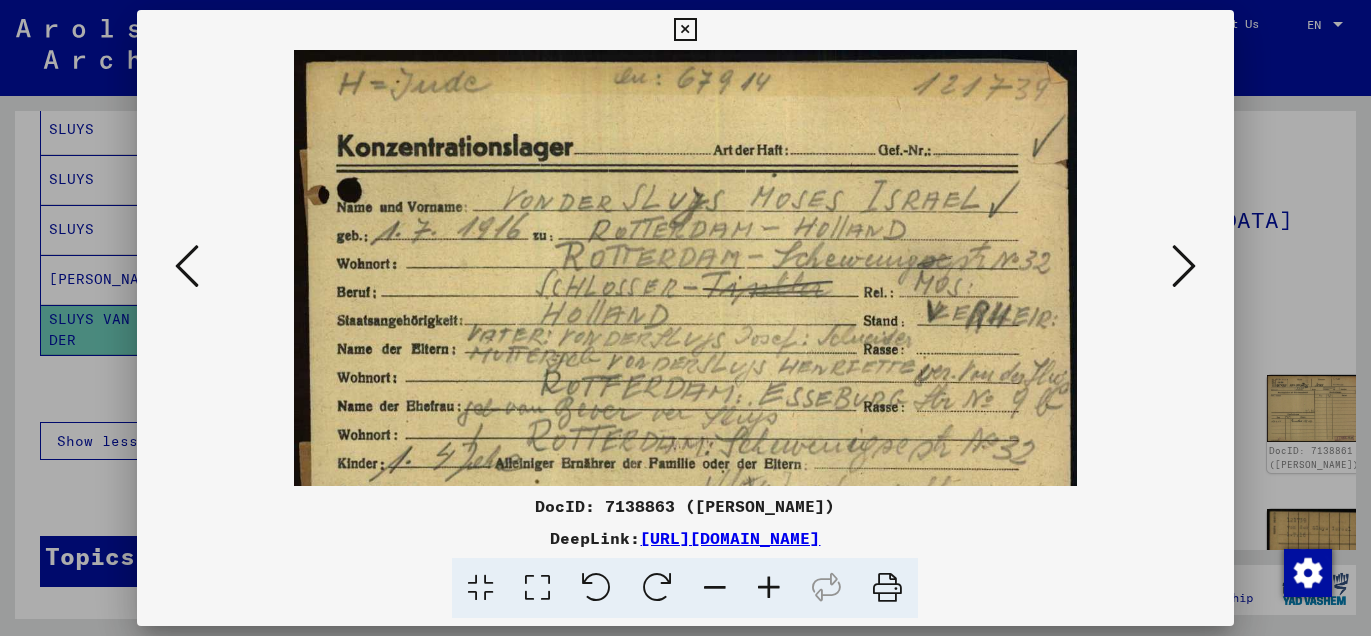 click at bounding box center [686, 343] 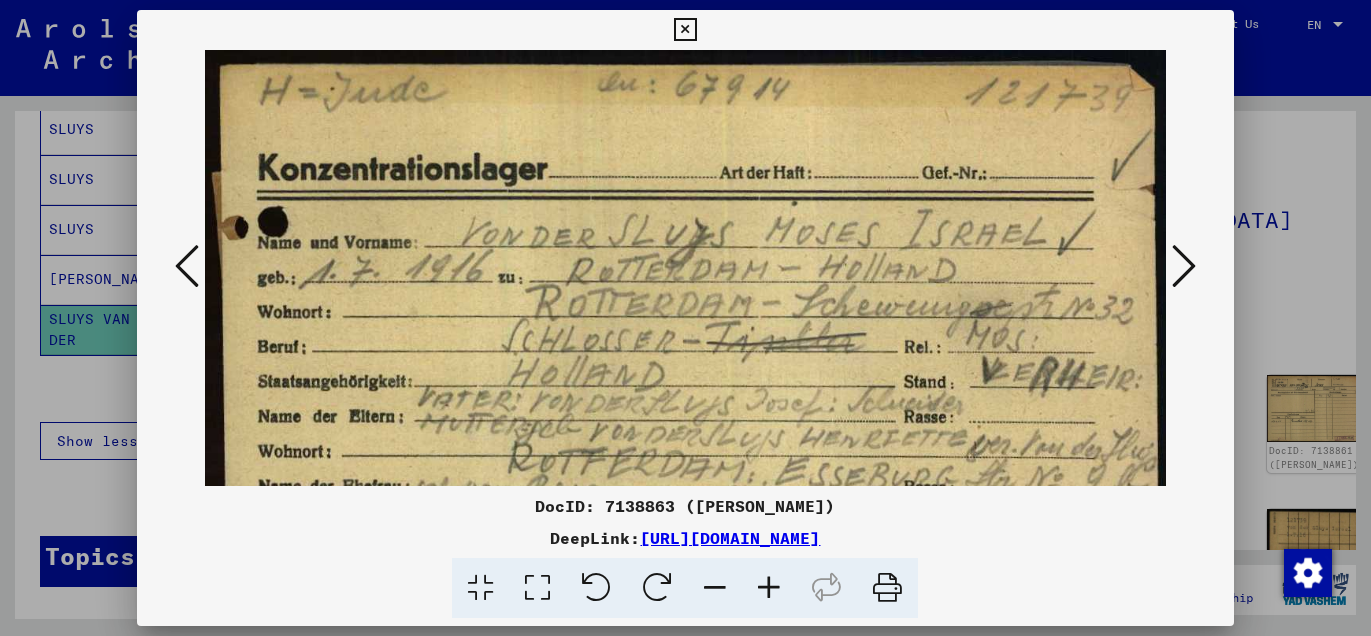 click at bounding box center [685, 409] 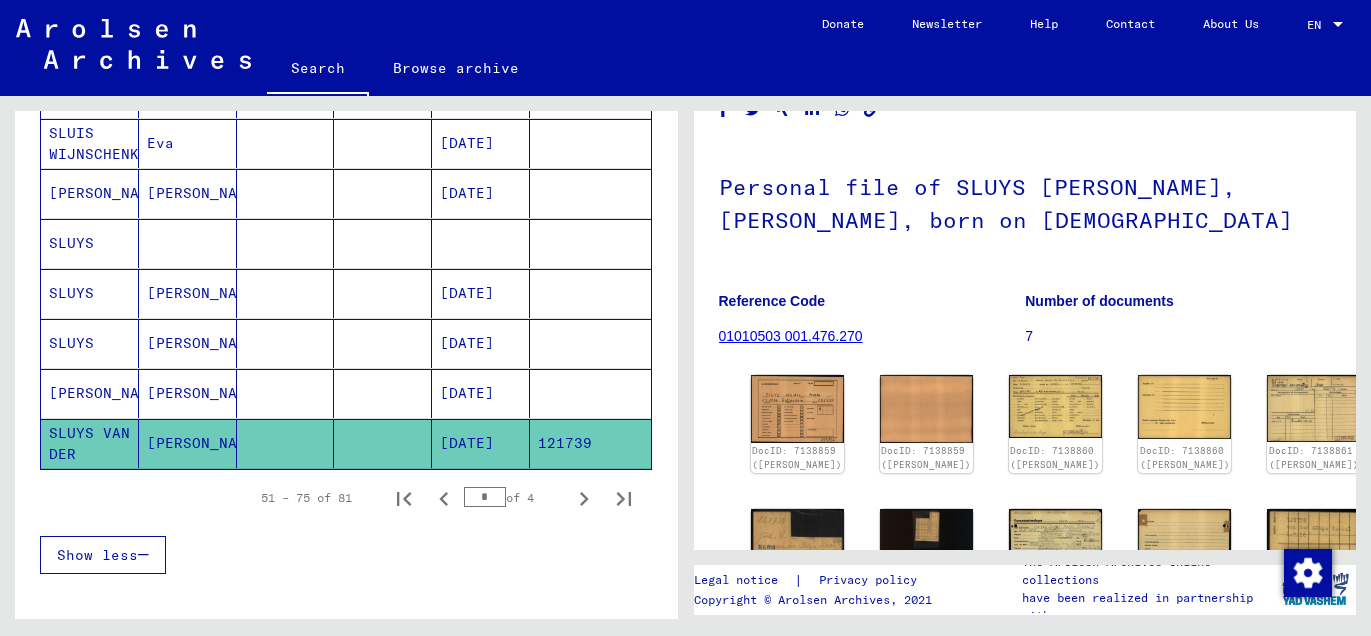 scroll, scrollTop: 1206, scrollLeft: 0, axis: vertical 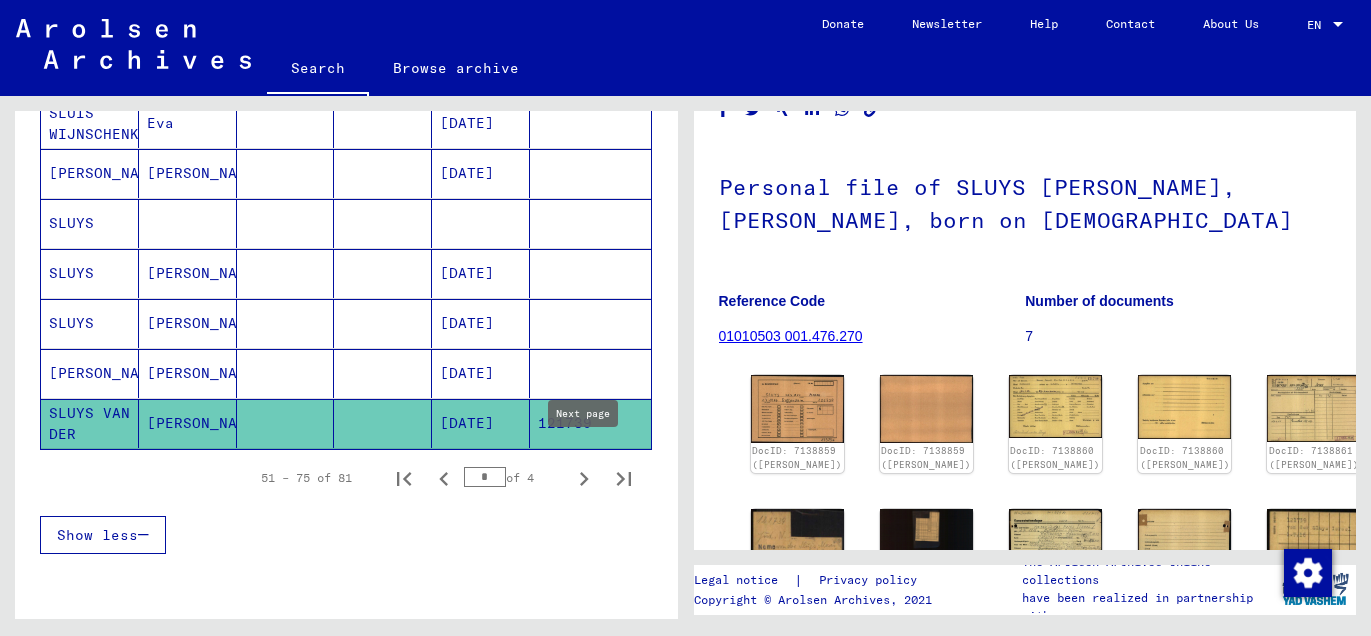 click 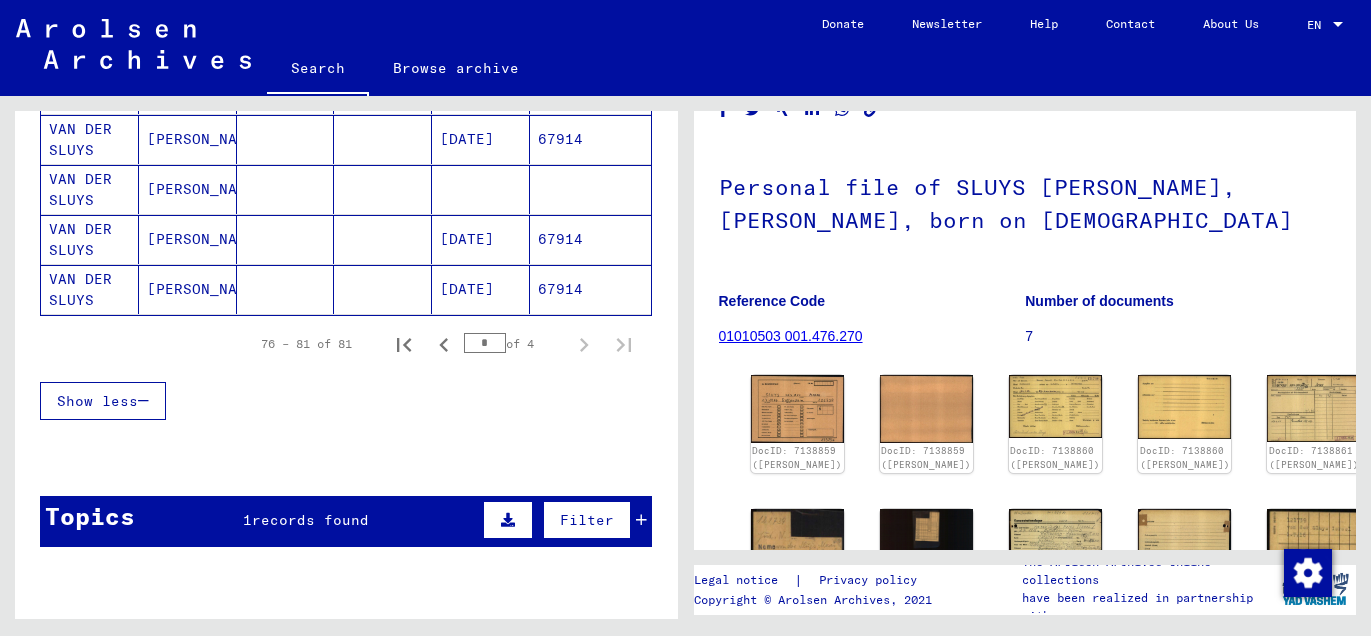 scroll, scrollTop: 389, scrollLeft: 0, axis: vertical 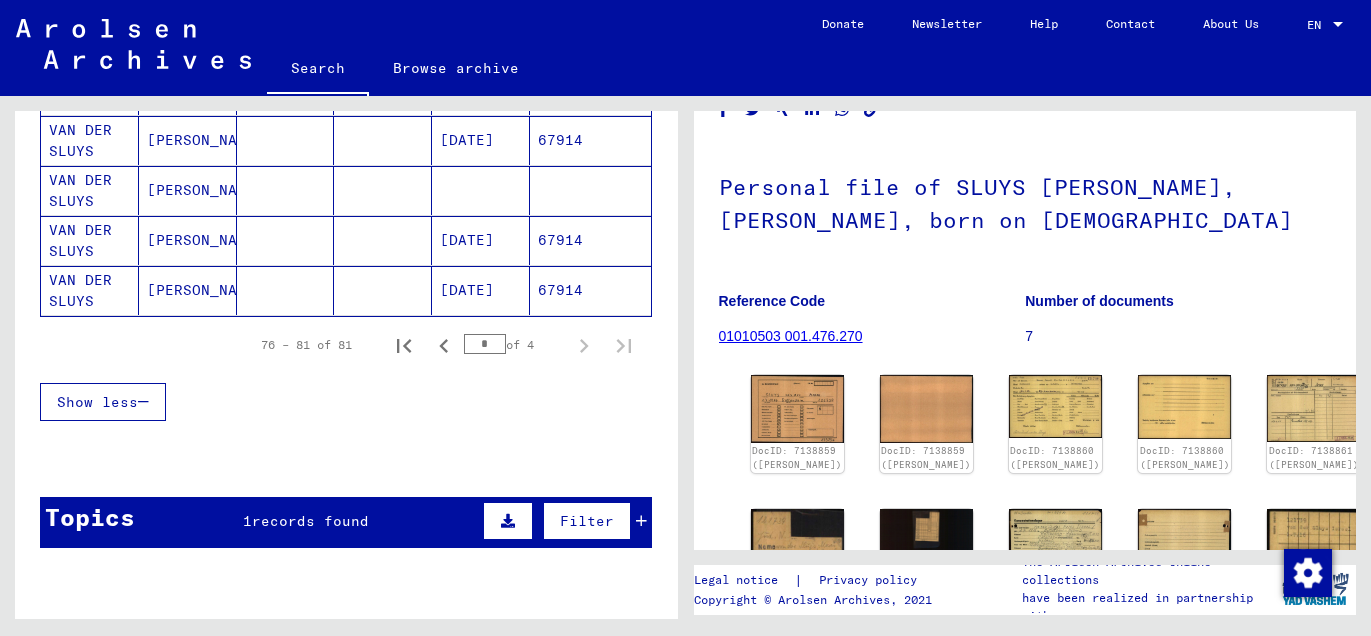 click on "VAN DER SLUYS" 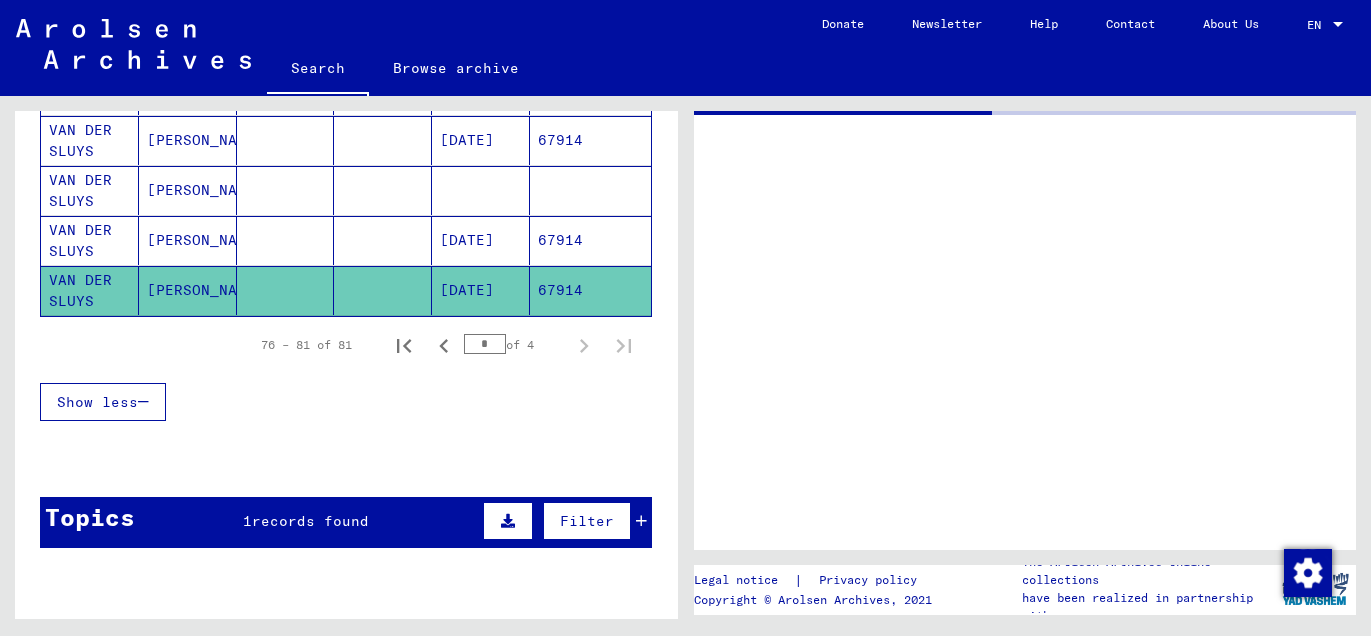 scroll, scrollTop: 0, scrollLeft: 0, axis: both 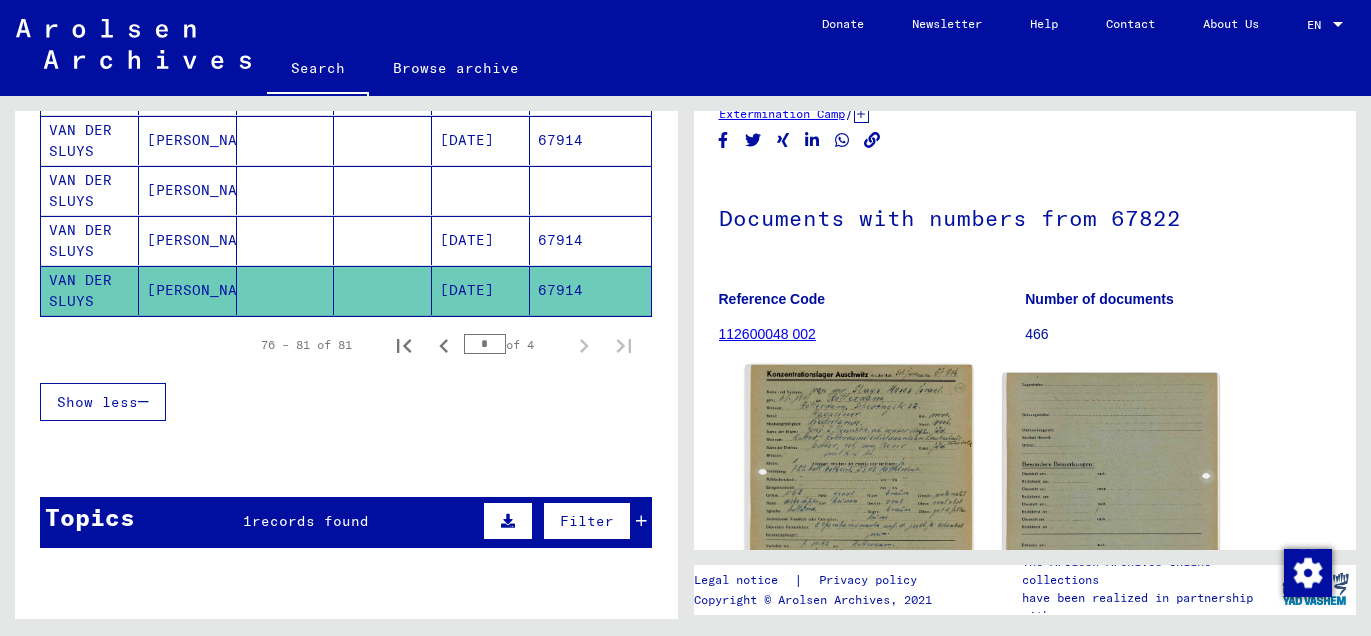 click 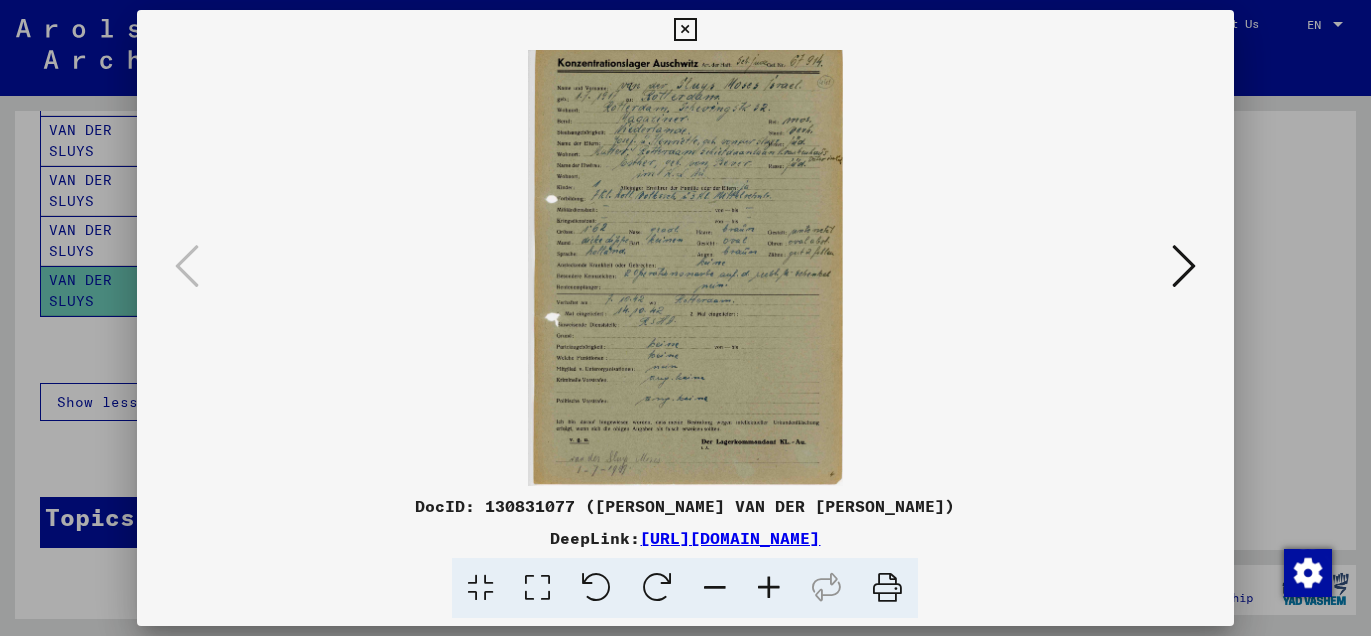 click at bounding box center (685, 30) 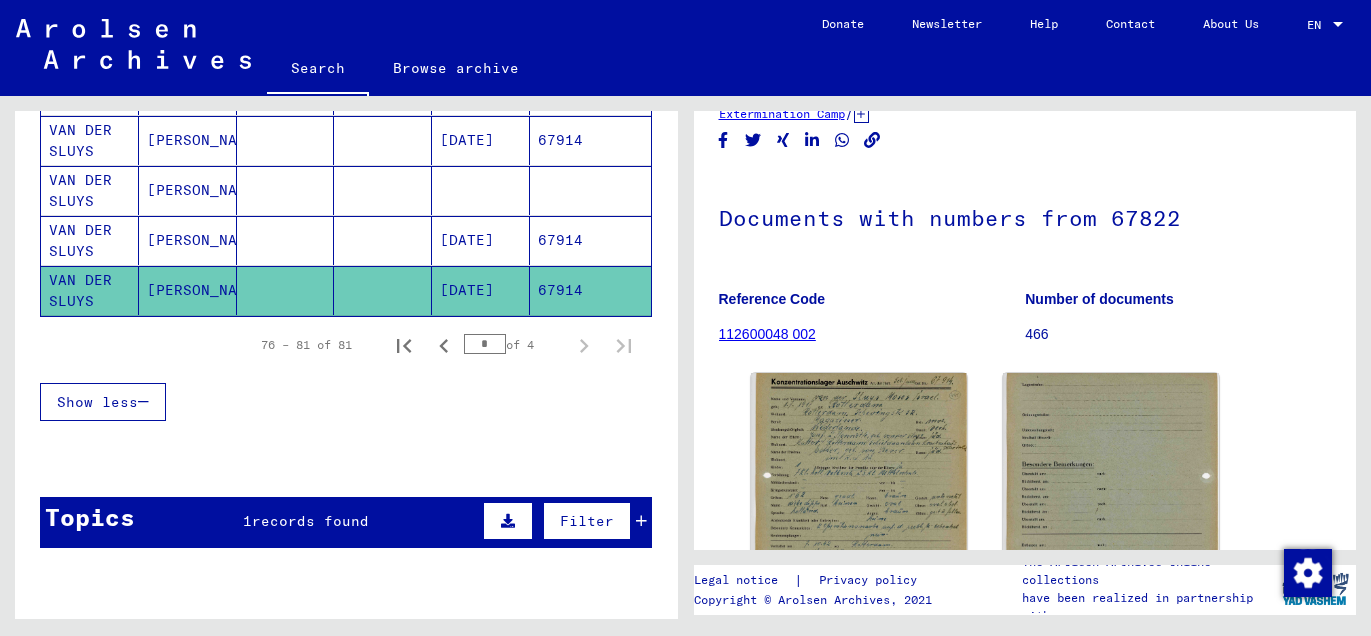 click on "MOSES" at bounding box center (188, 240) 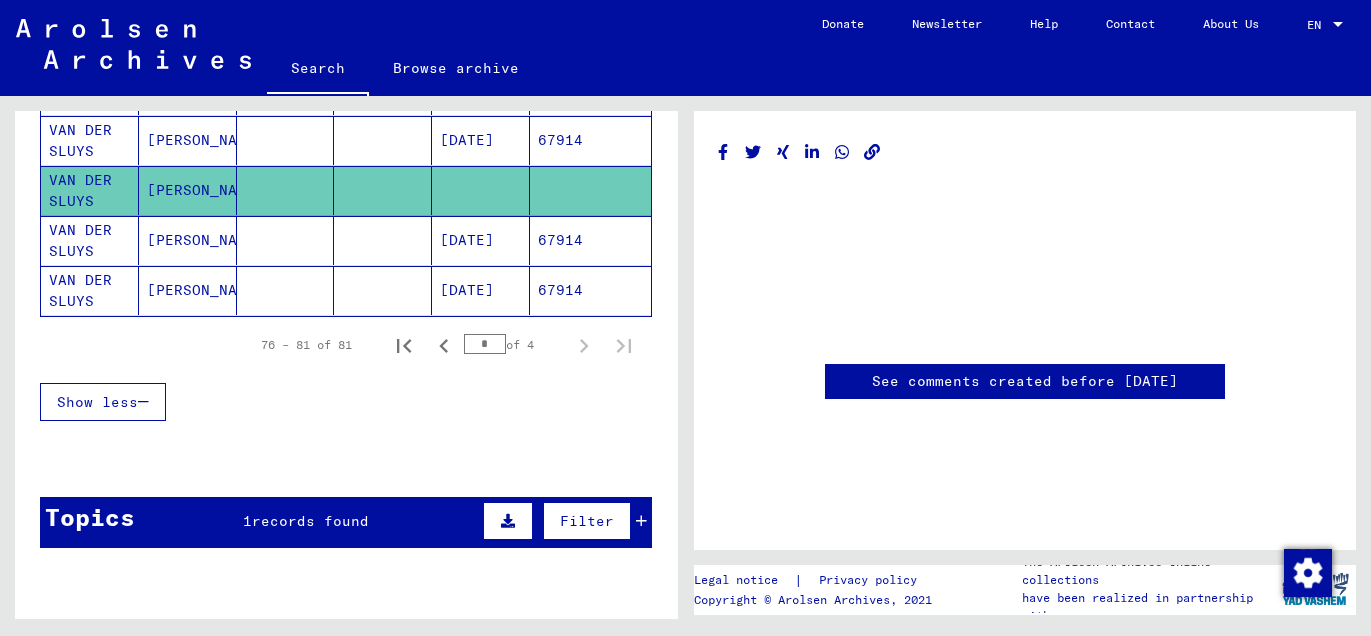 scroll, scrollTop: 0, scrollLeft: 0, axis: both 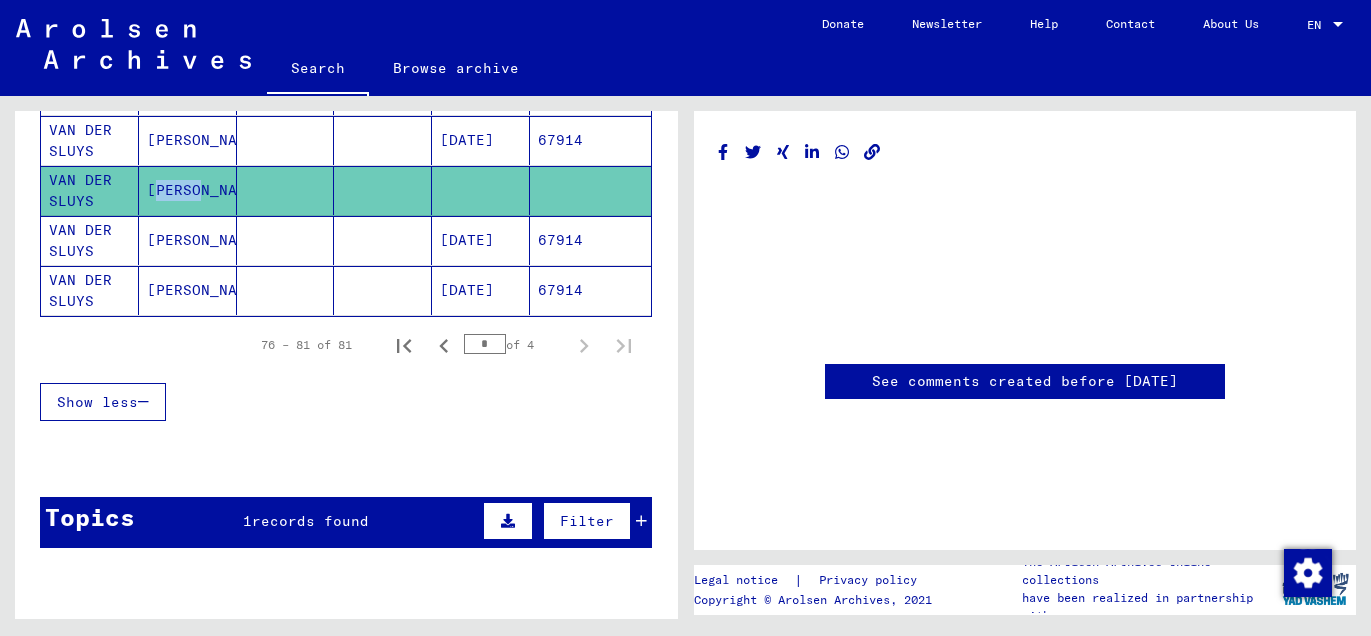 click on "MOSES" 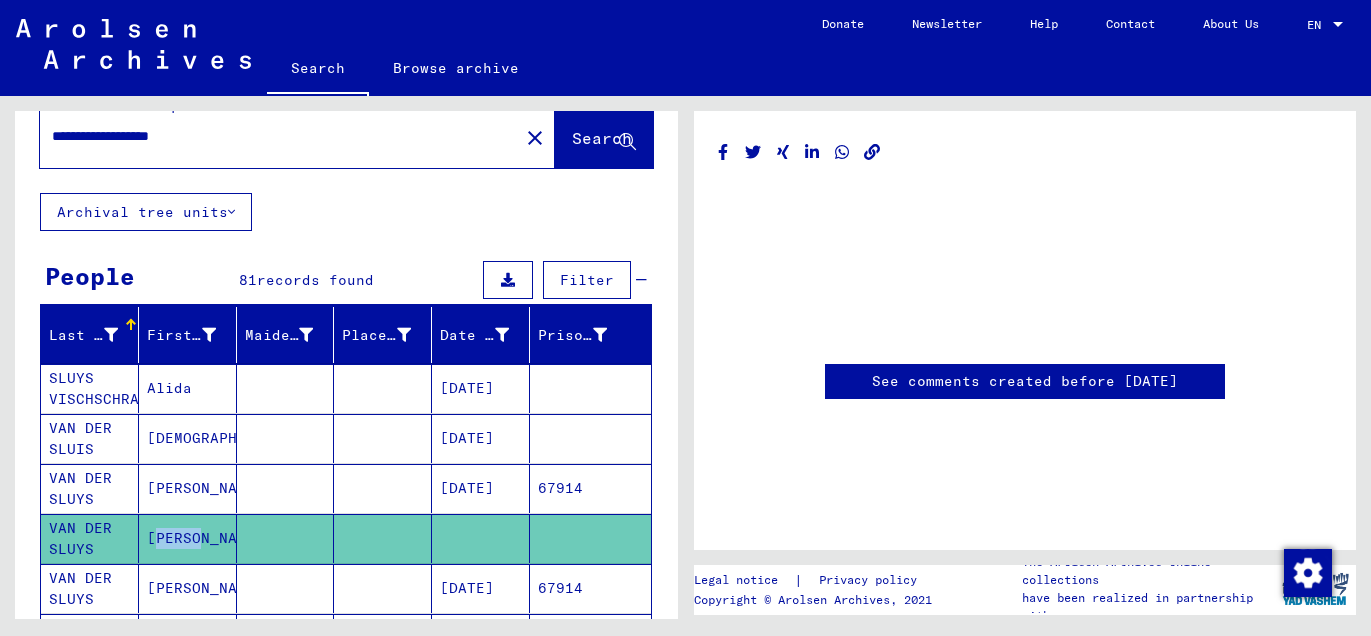 scroll, scrollTop: 0, scrollLeft: 0, axis: both 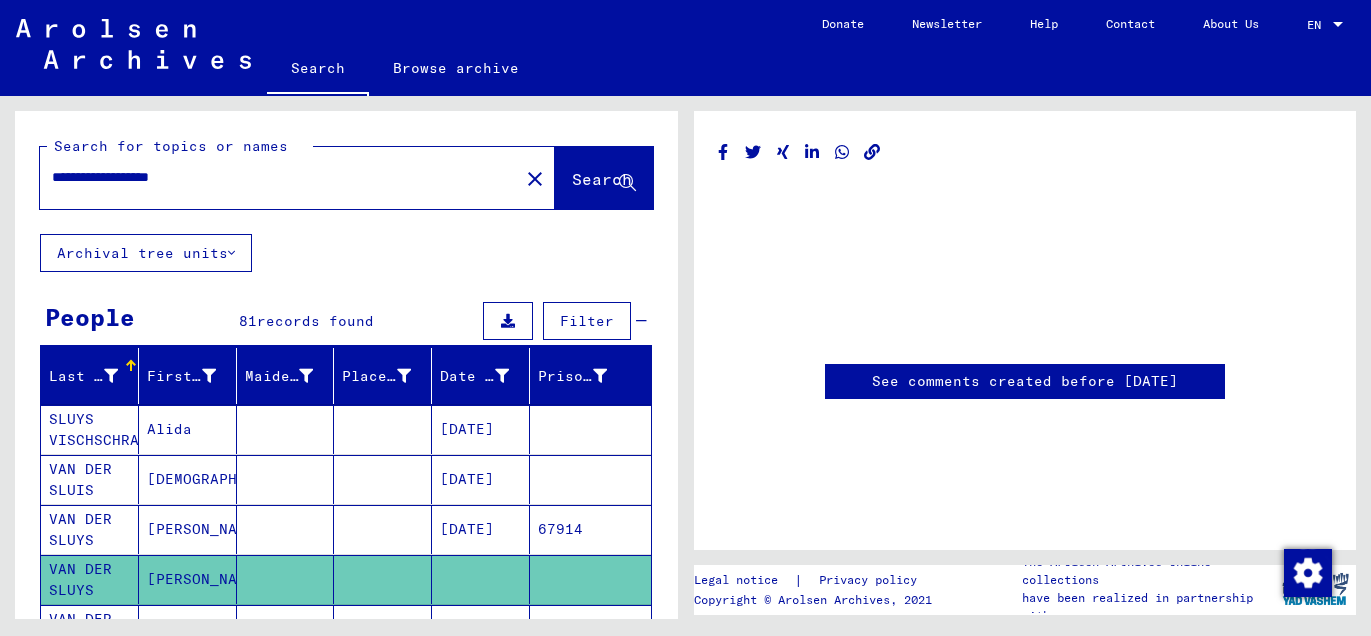 drag, startPoint x: 96, startPoint y: 181, endPoint x: 50, endPoint y: 190, distance: 46.872166 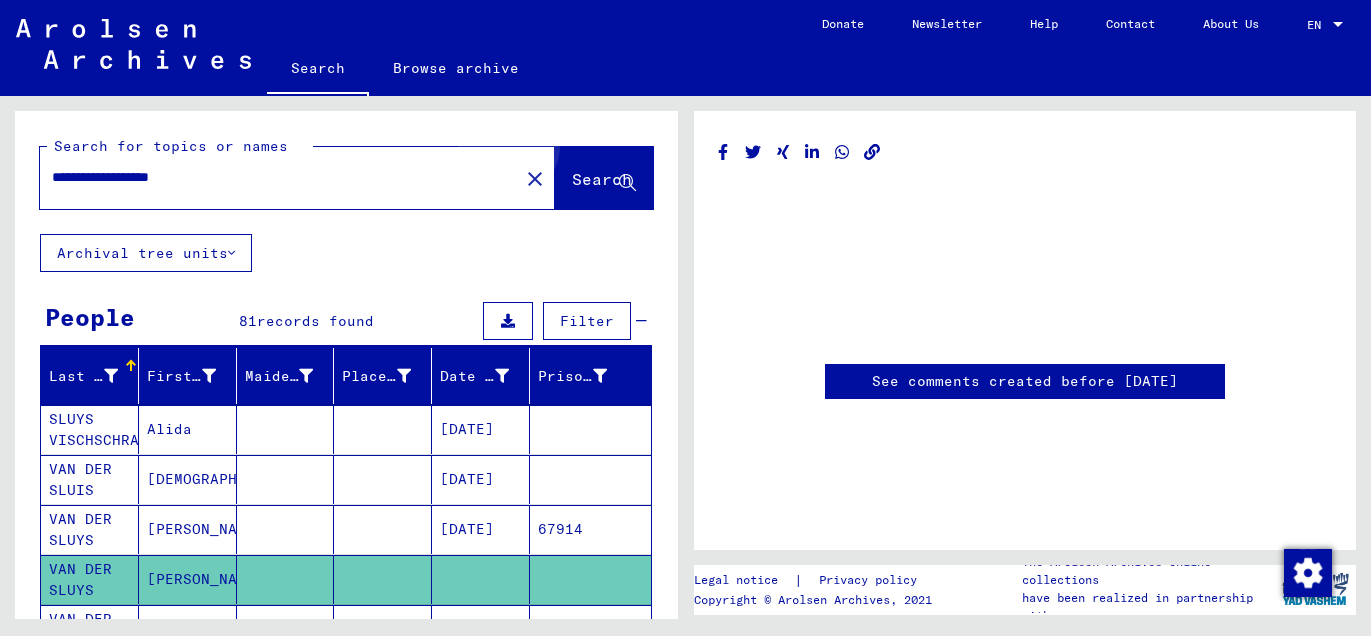 click on "Search" 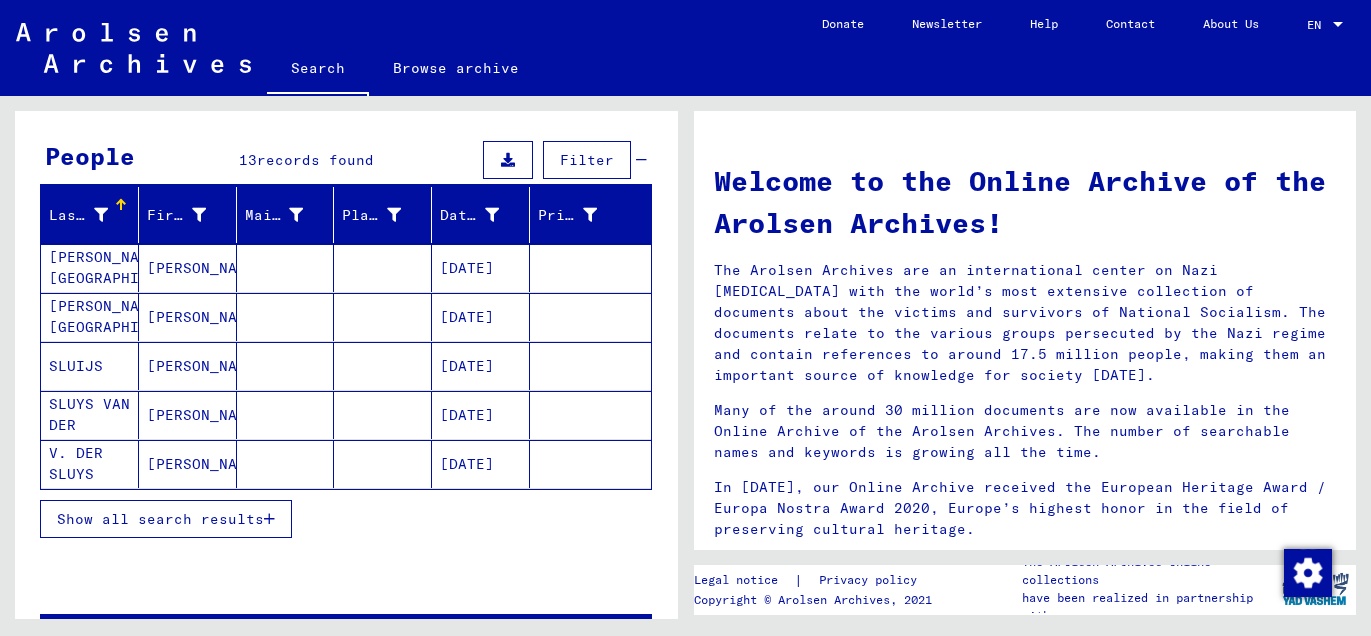 scroll, scrollTop: 212, scrollLeft: 0, axis: vertical 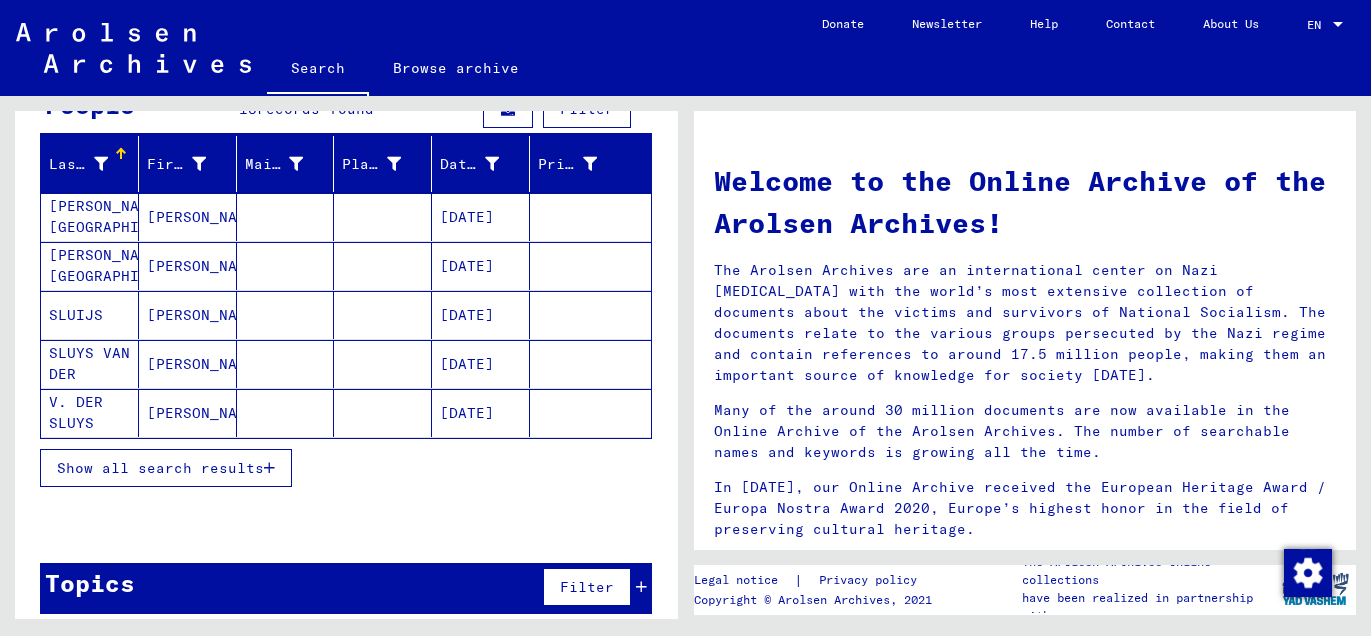 click on "Show all search results" at bounding box center (160, 468) 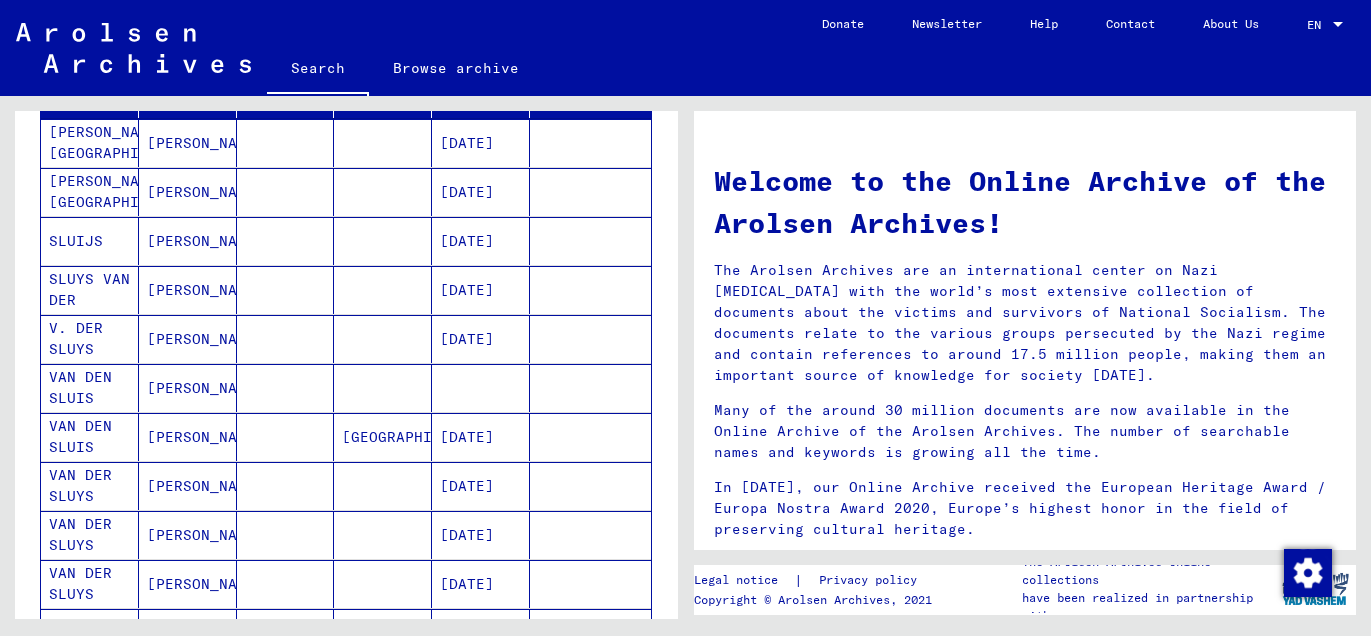 scroll, scrollTop: 337, scrollLeft: 0, axis: vertical 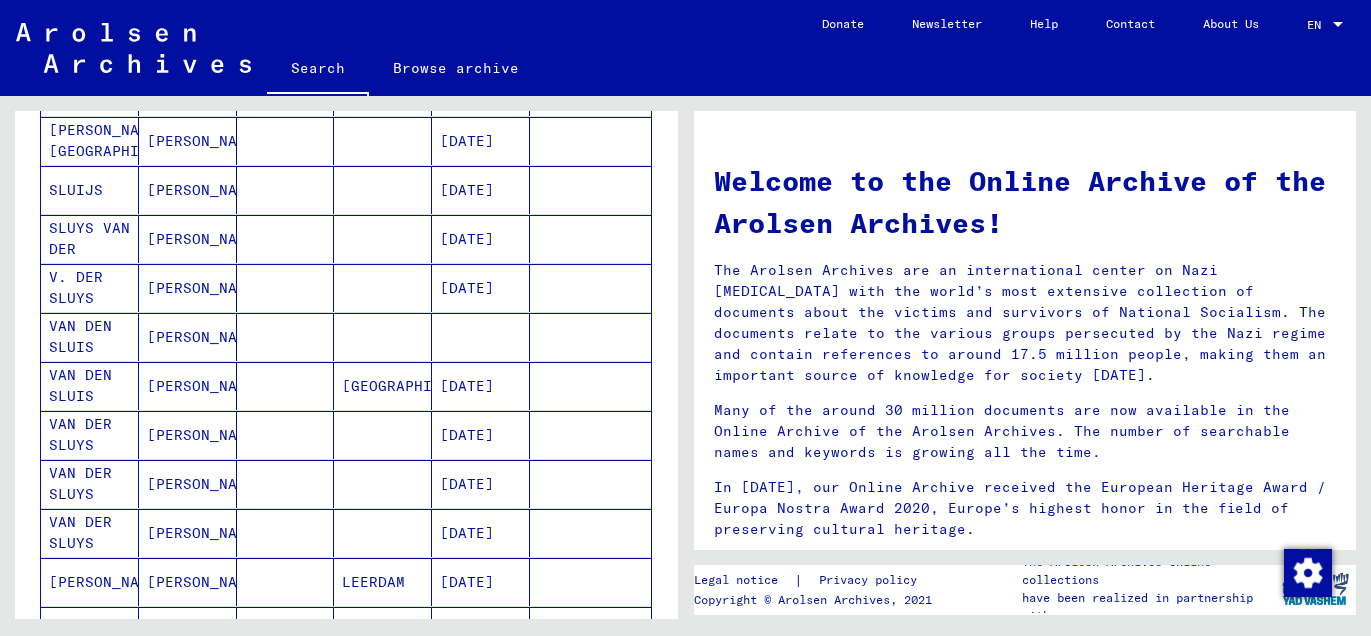 click on "SLUYS VAN DER" at bounding box center [90, 288] 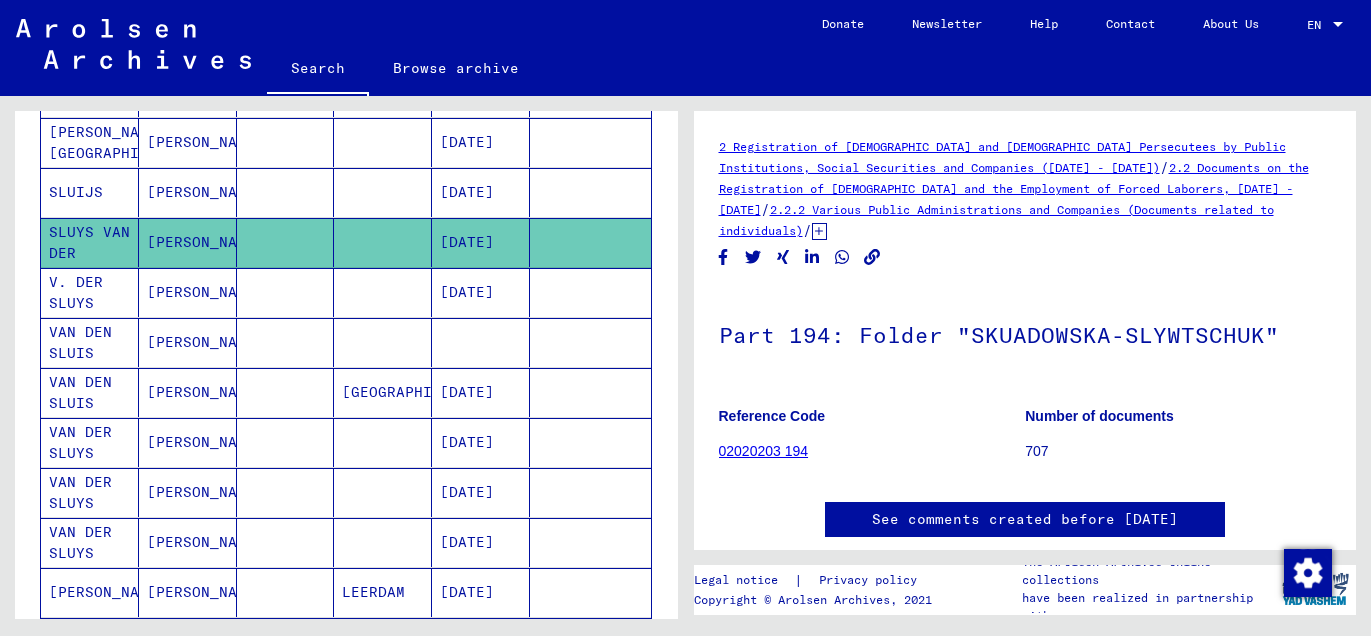 scroll, scrollTop: 0, scrollLeft: 0, axis: both 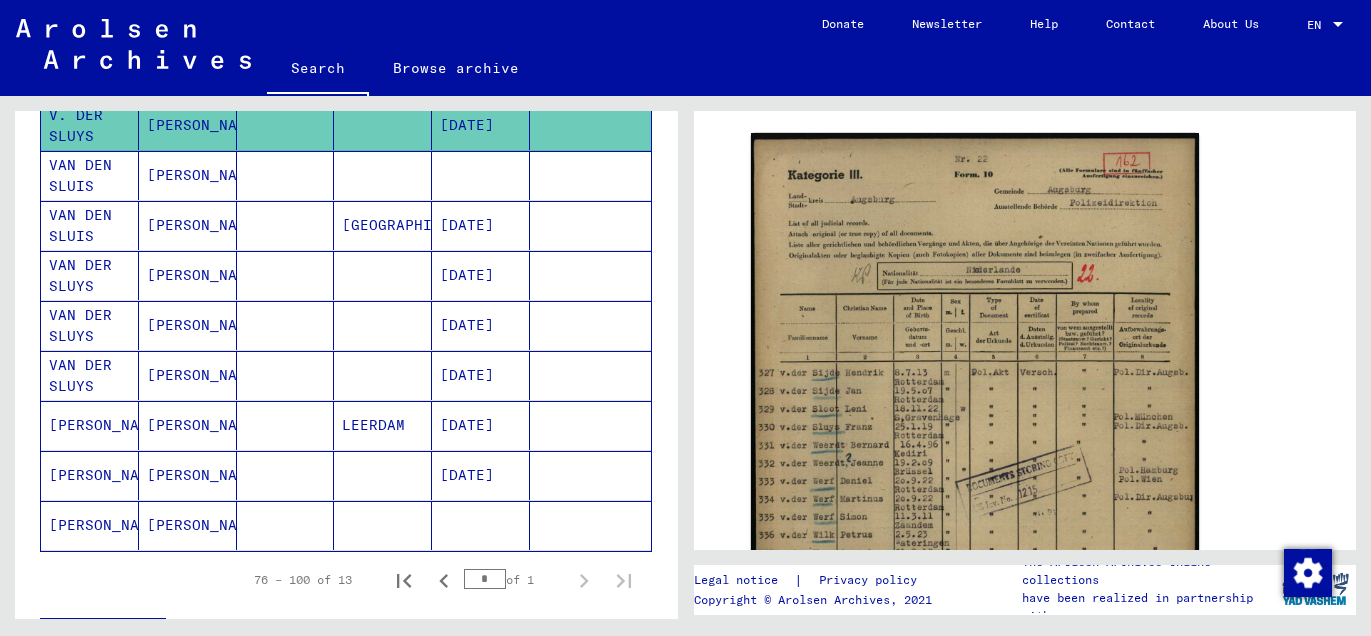 click on "VAN DER SLUYS" at bounding box center [90, 425] 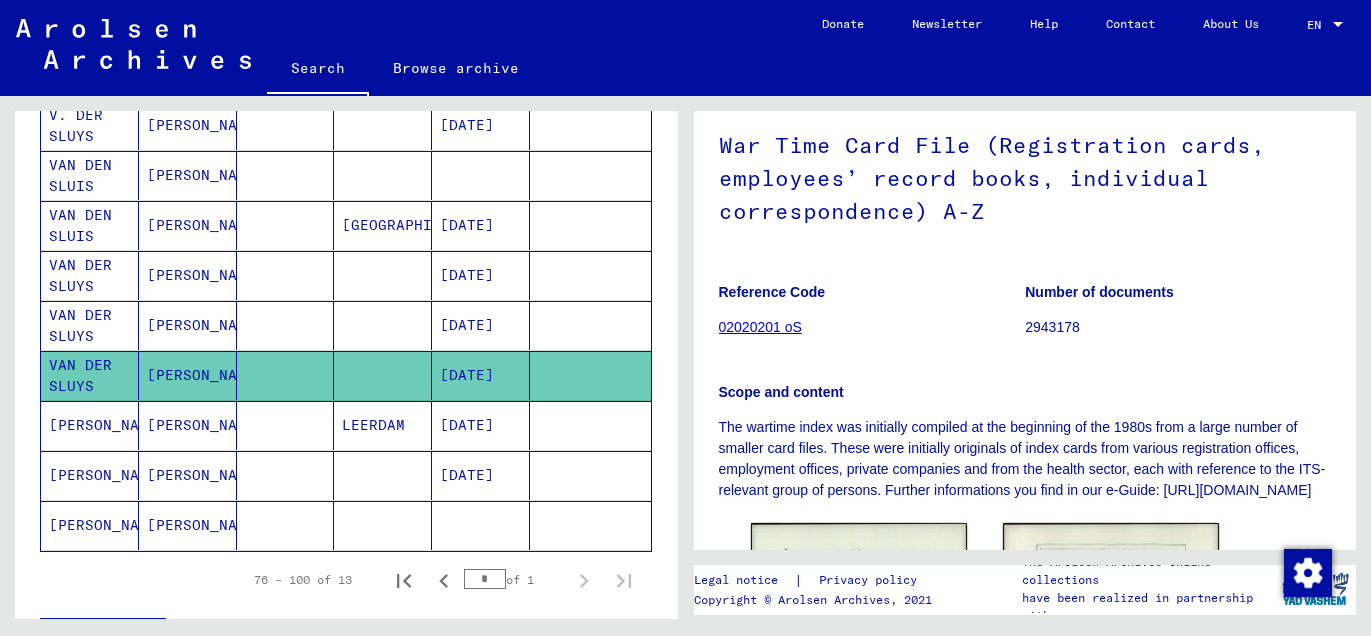 scroll, scrollTop: 194, scrollLeft: 0, axis: vertical 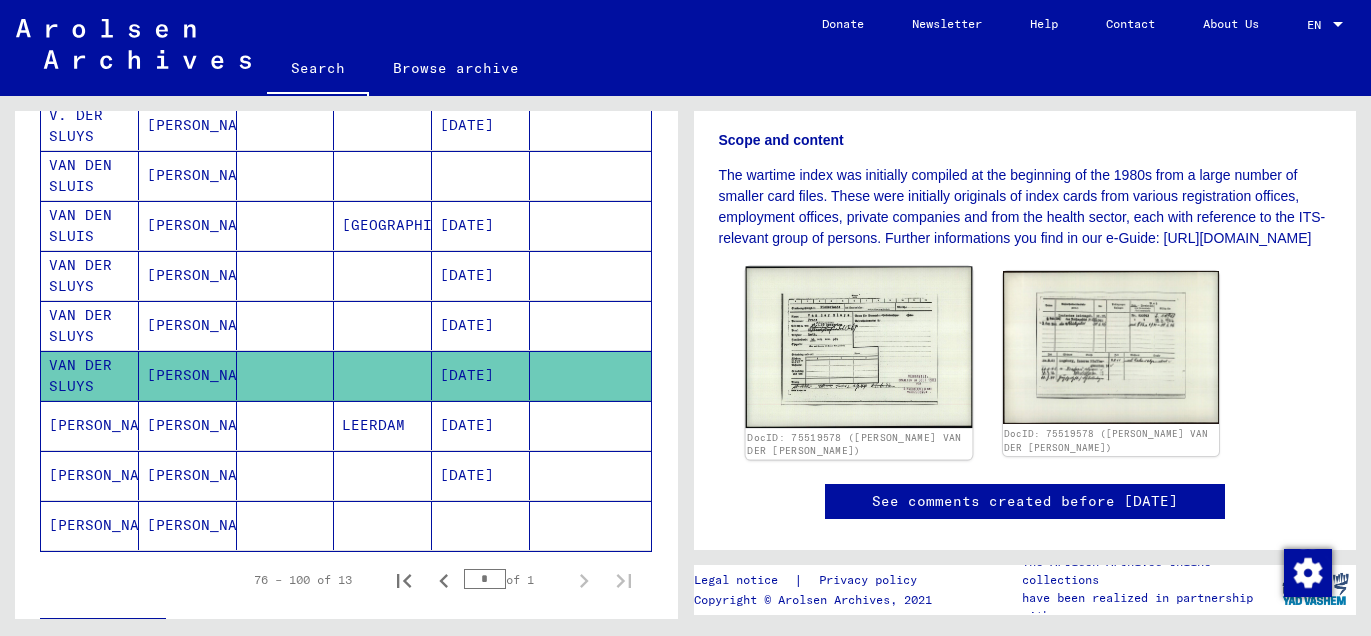 click 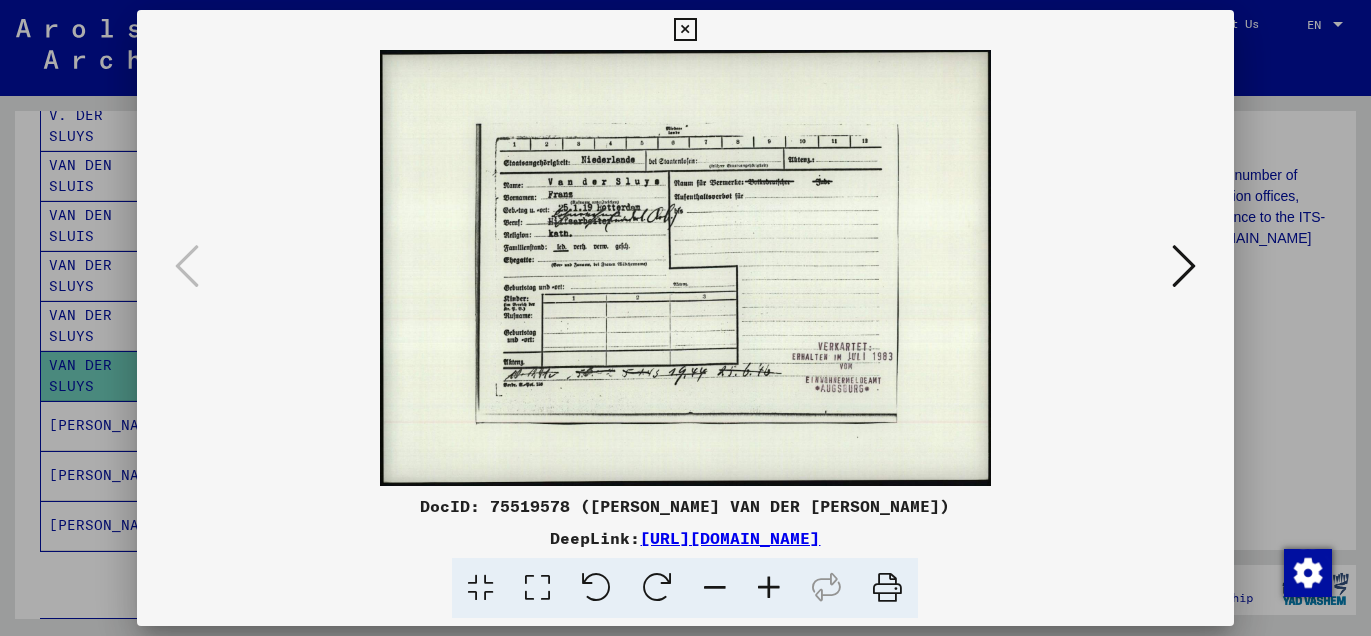 click at bounding box center [685, 30] 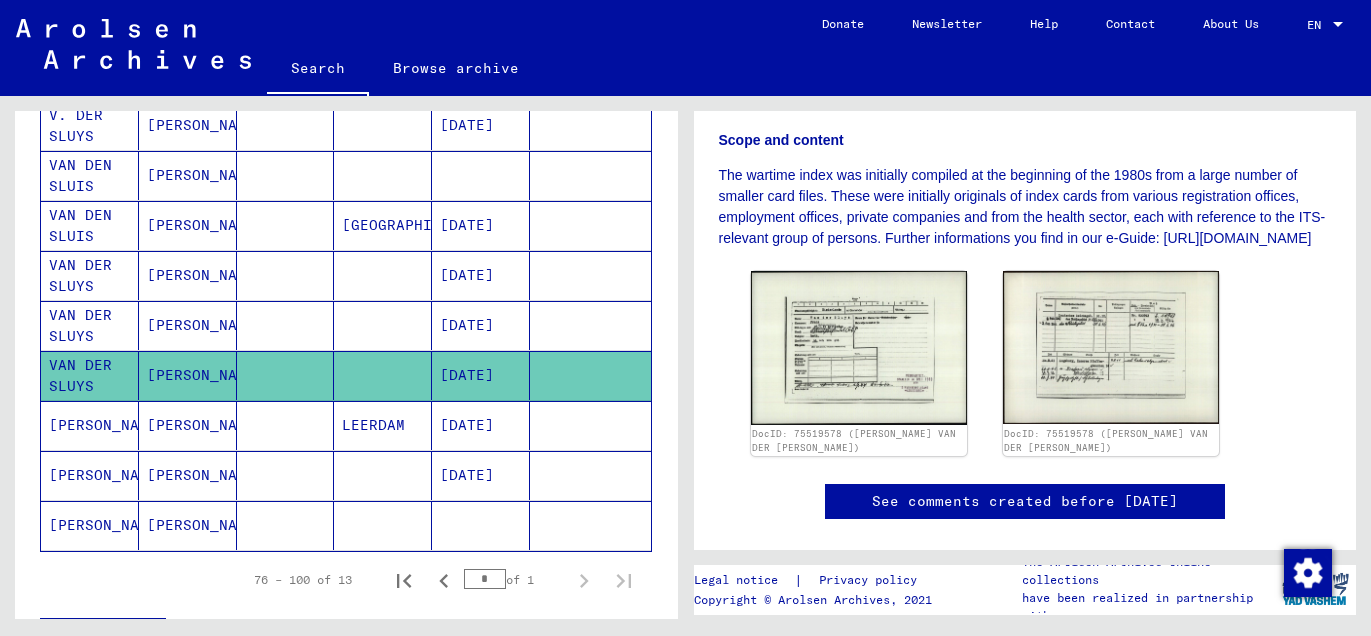 click on "FRANZ" at bounding box center [188, 375] 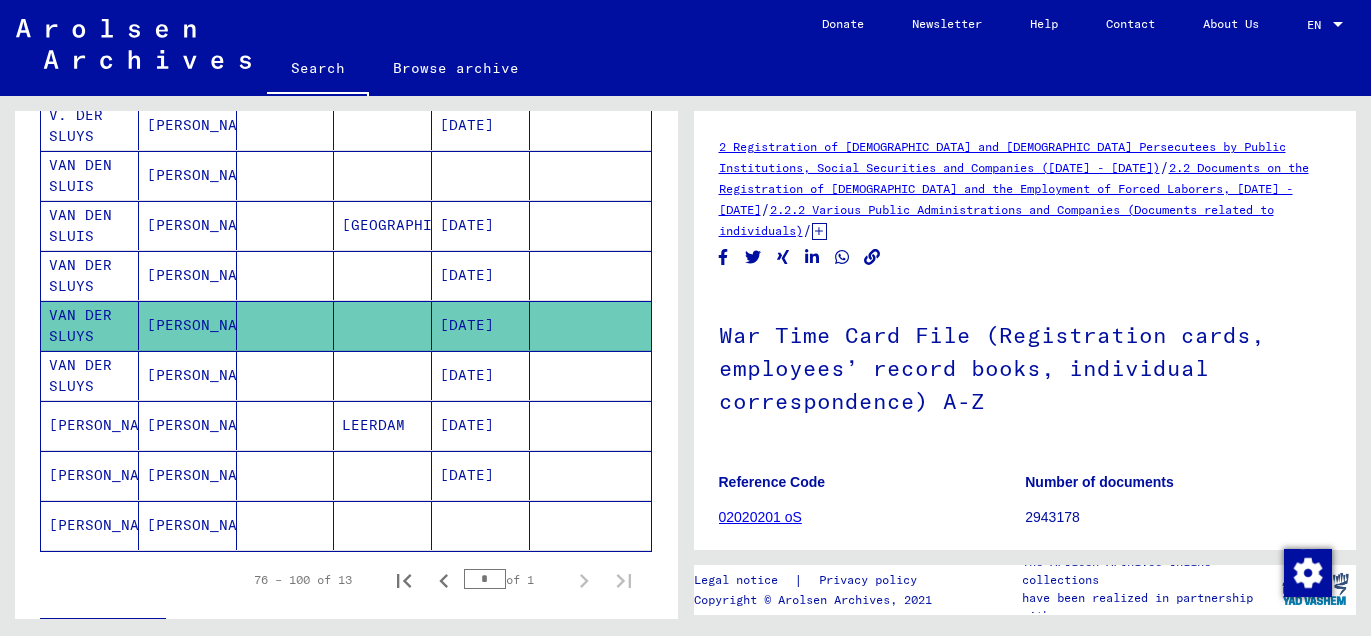 scroll, scrollTop: 0, scrollLeft: 0, axis: both 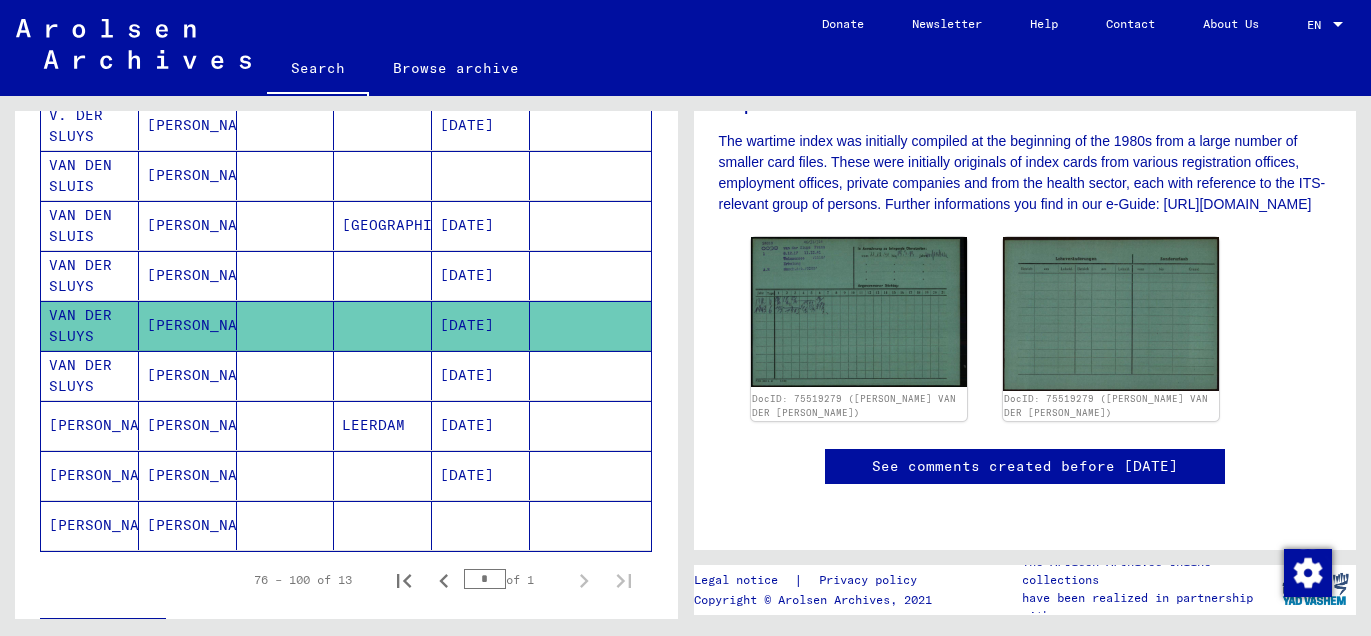 click on "Franz" at bounding box center (188, 325) 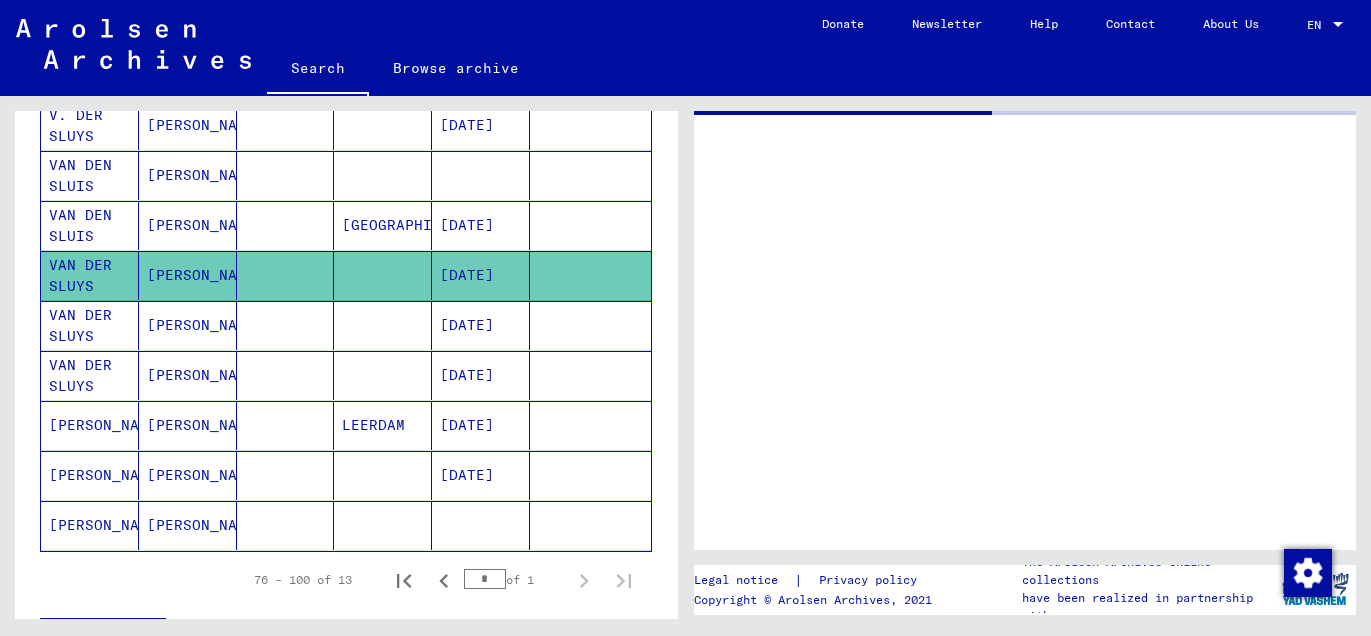 scroll, scrollTop: 0, scrollLeft: 0, axis: both 